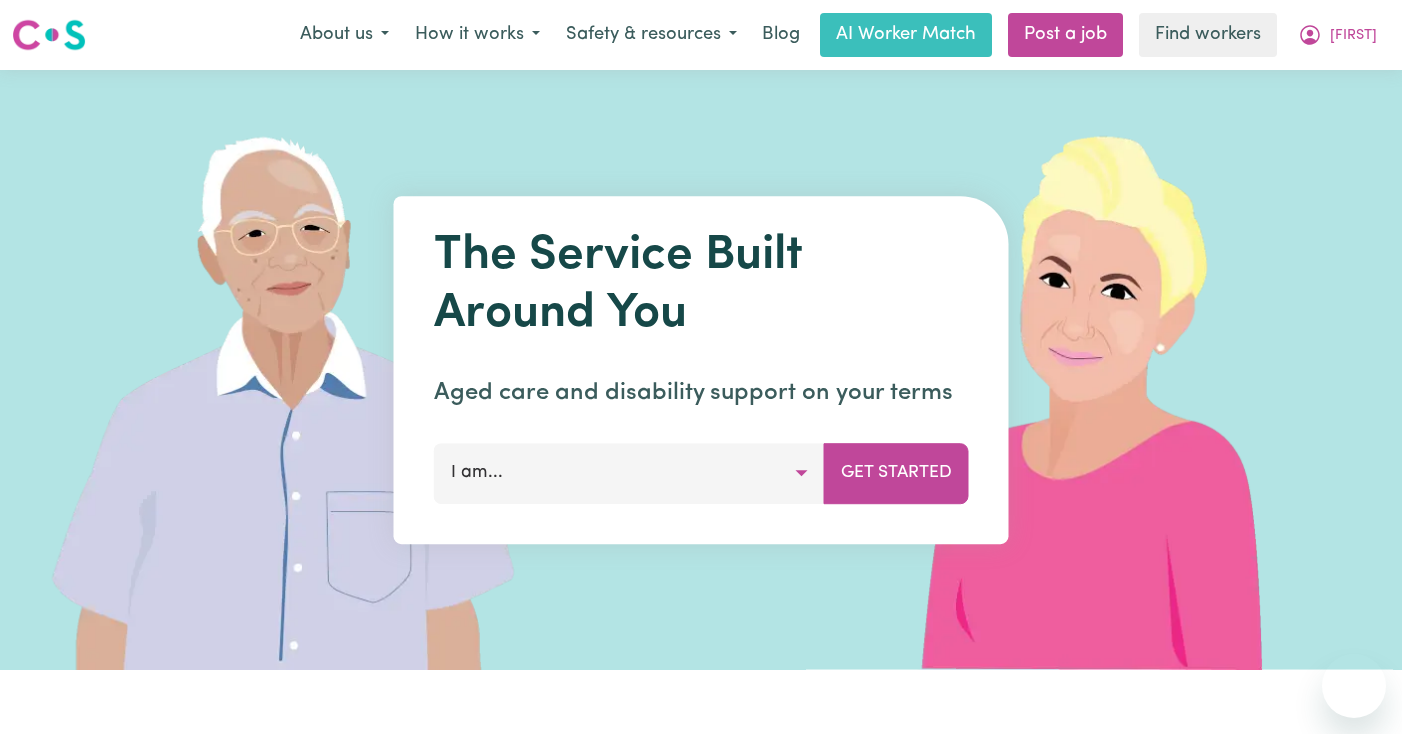 scroll, scrollTop: 0, scrollLeft: 0, axis: both 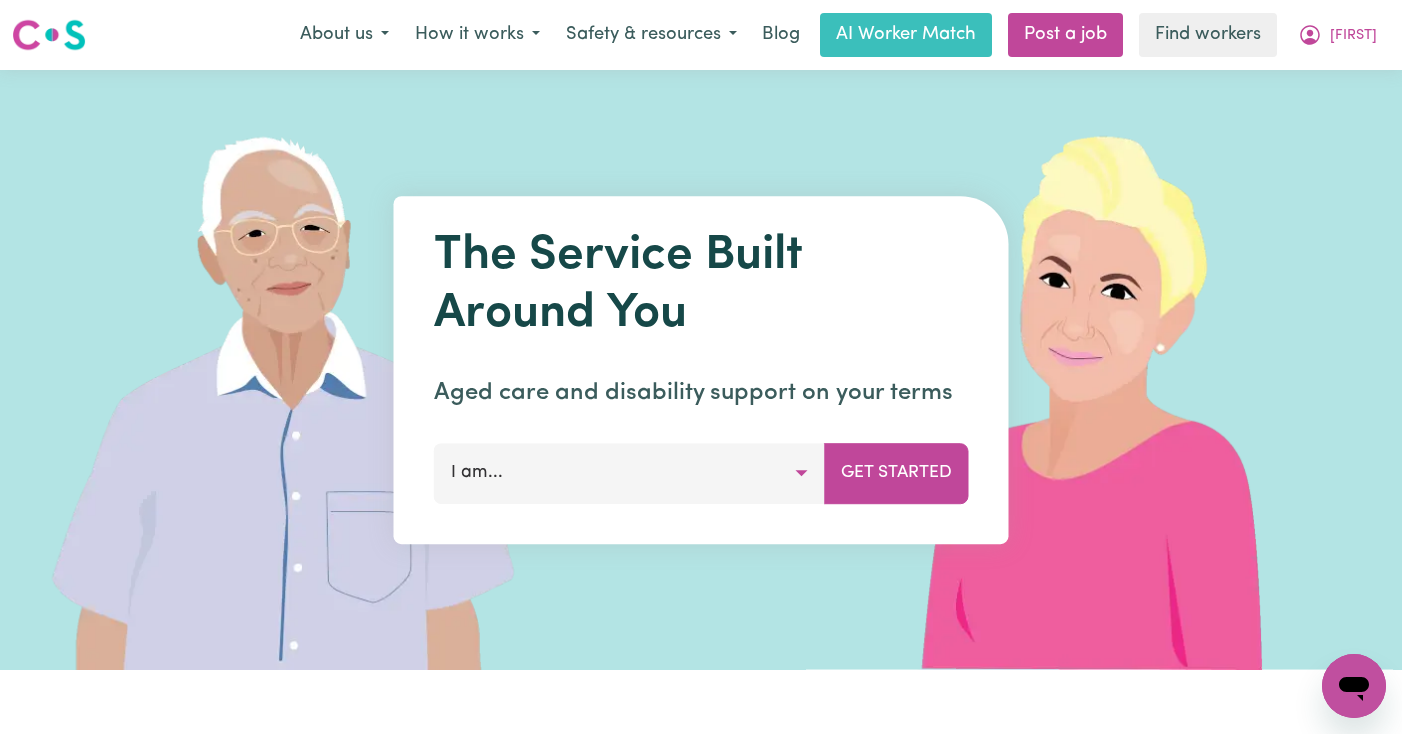 click on "I am..." at bounding box center [629, 473] 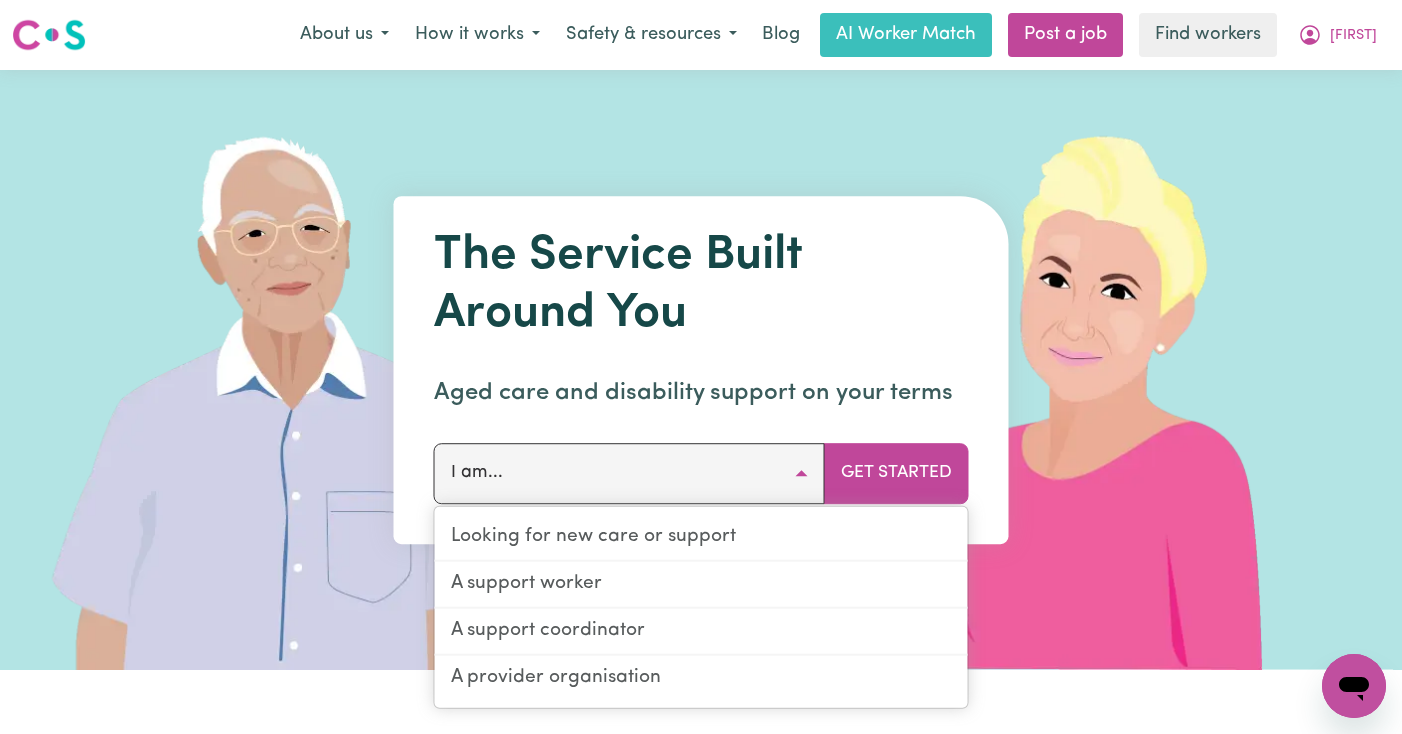 click on "I am..." at bounding box center [629, 473] 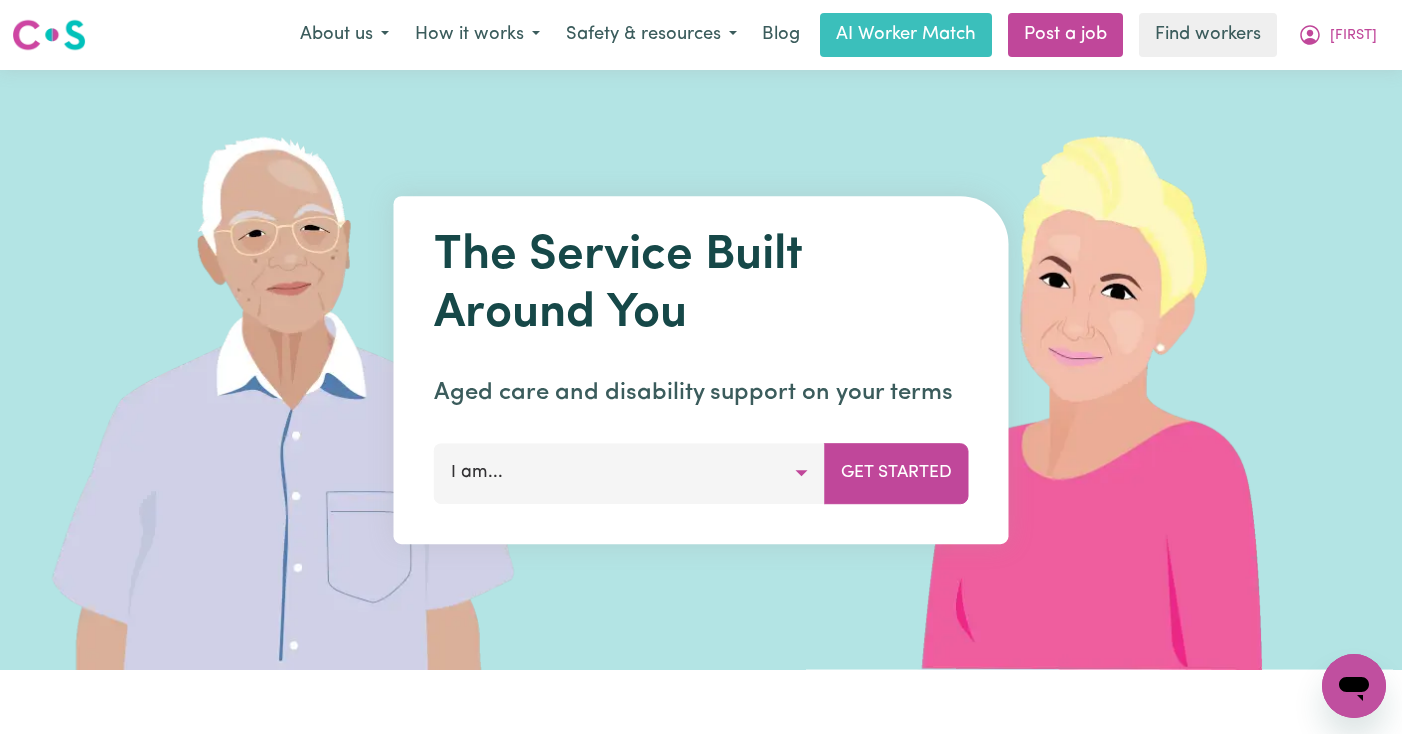click on "I am..." at bounding box center [629, 473] 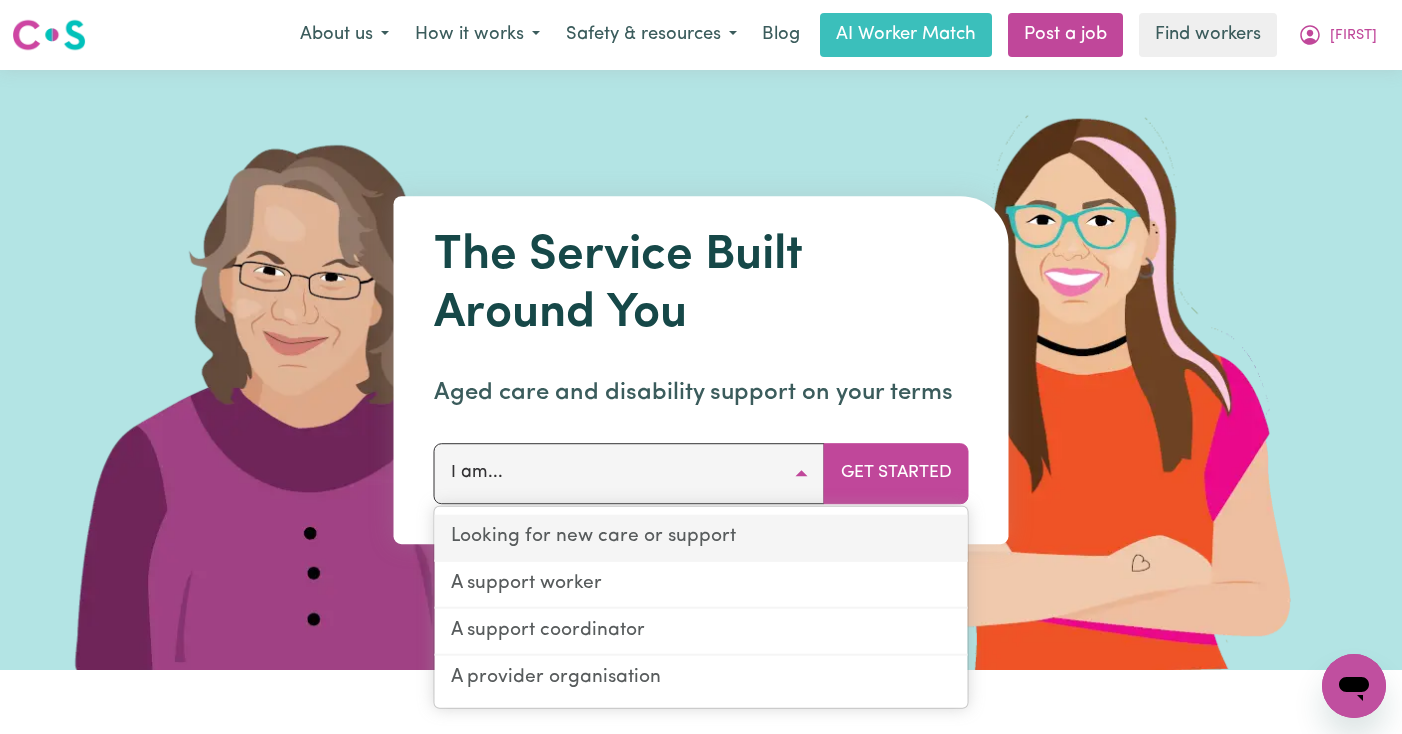 click on "Looking for new care or support" at bounding box center (701, 538) 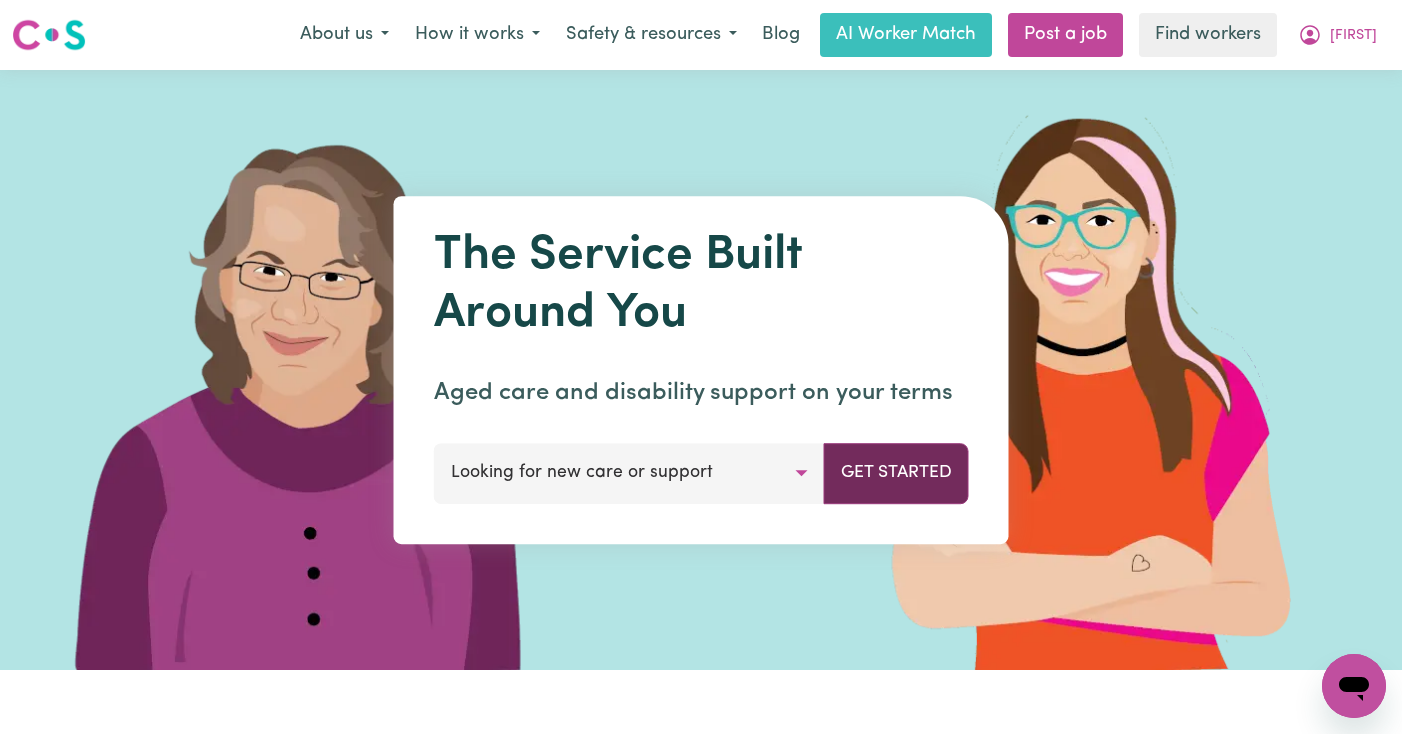 click on "Get Started" at bounding box center [896, 473] 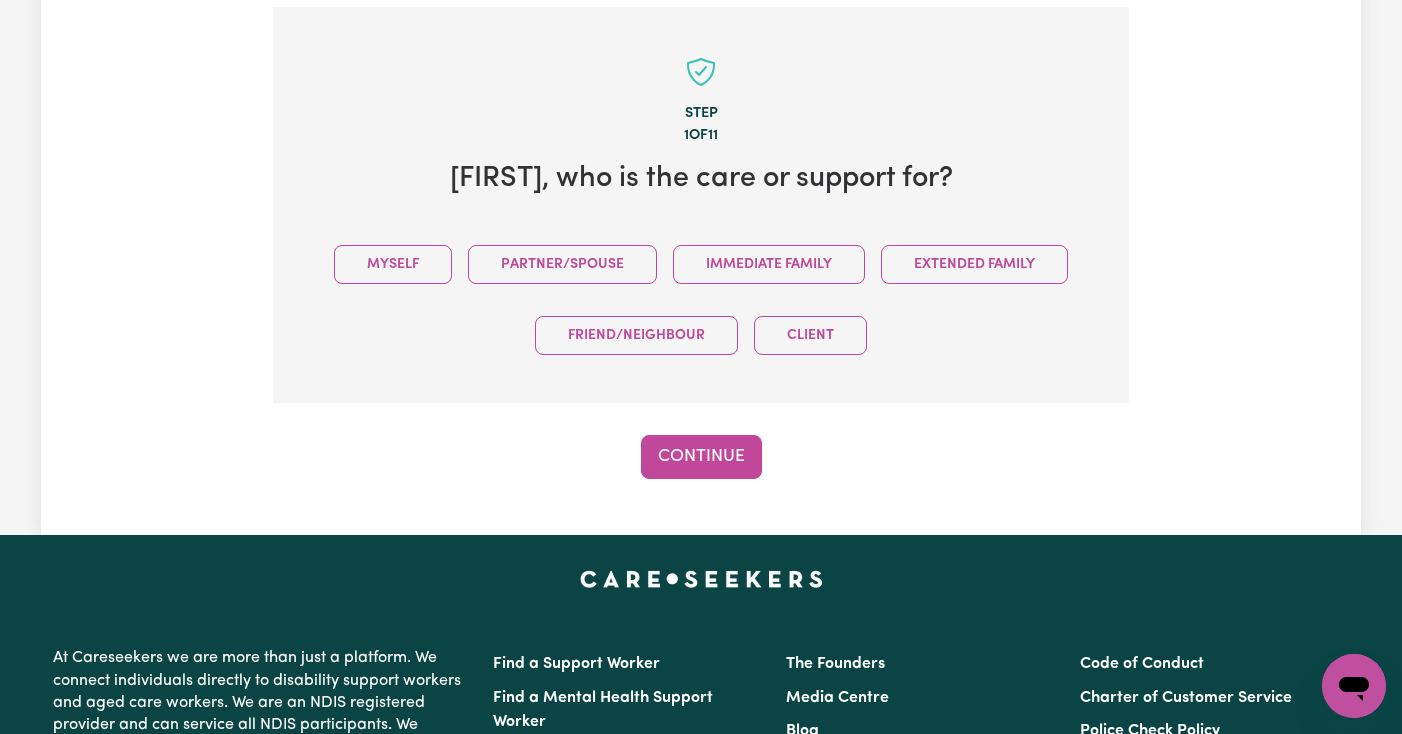 scroll, scrollTop: 438, scrollLeft: 0, axis: vertical 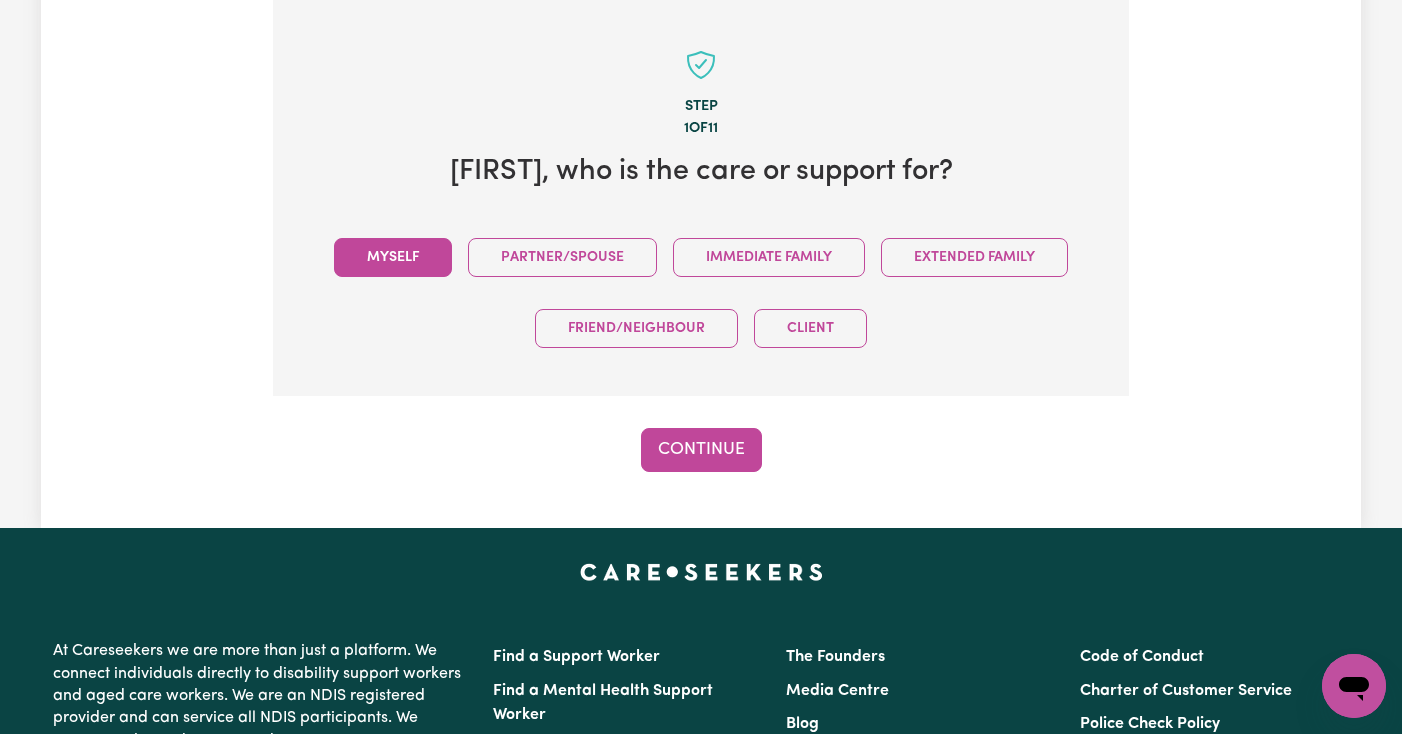 click on "Myself" at bounding box center (393, 257) 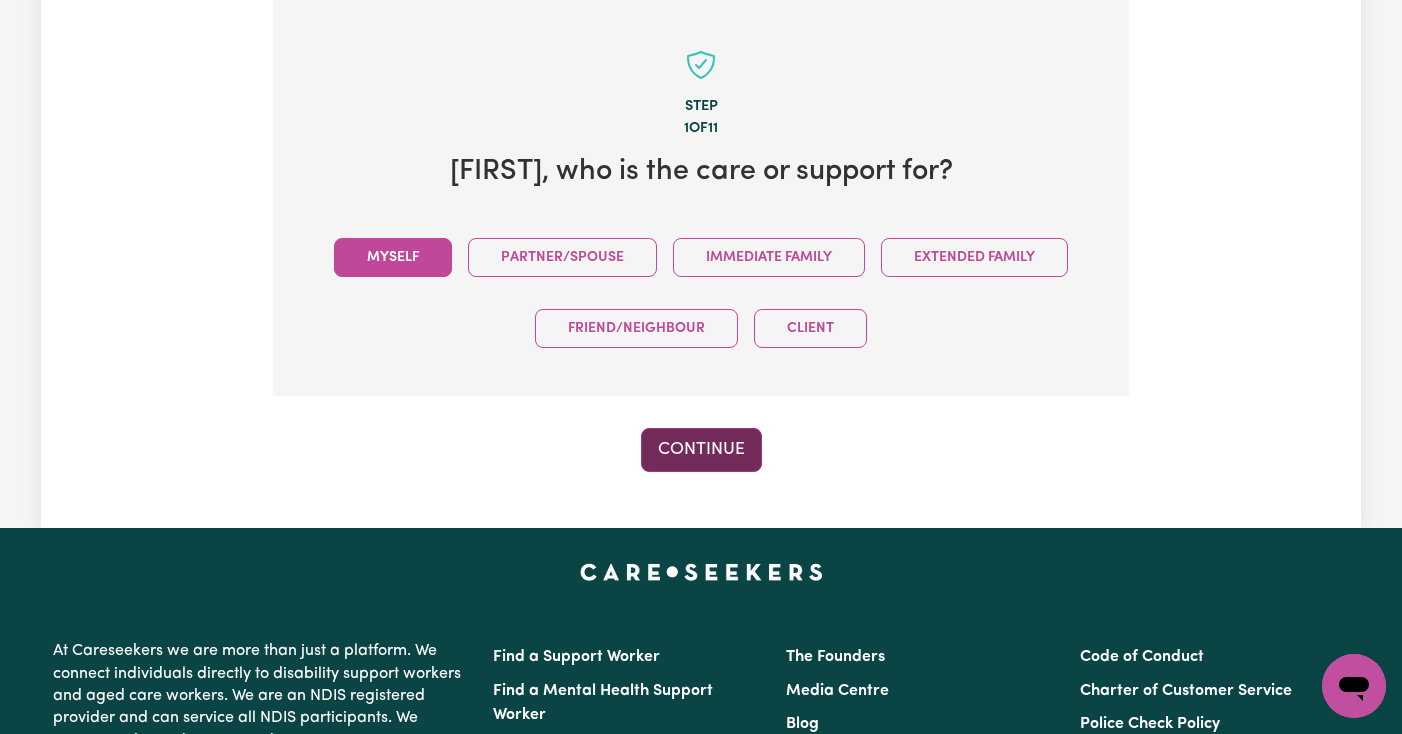 click on "Continue" at bounding box center [701, 450] 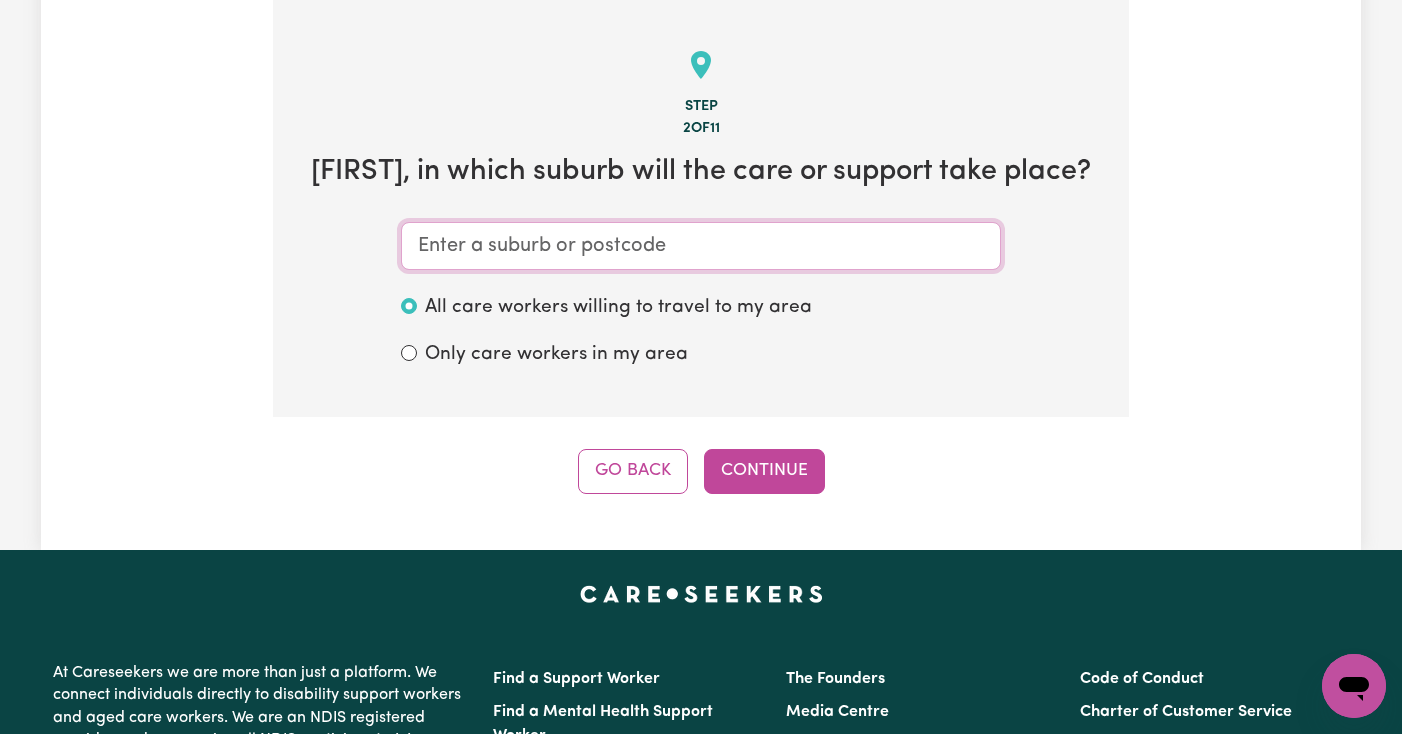 click at bounding box center [701, 246] 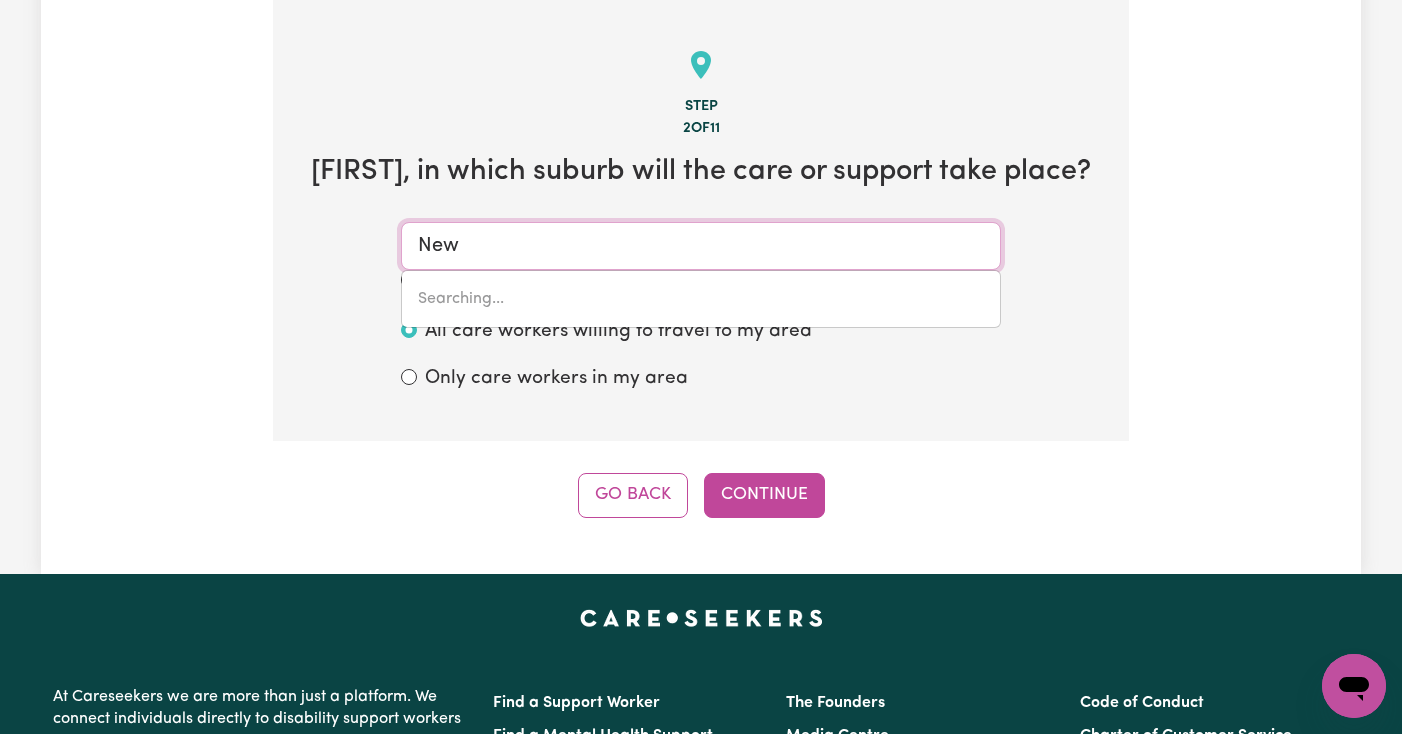 type on "[CITY]" 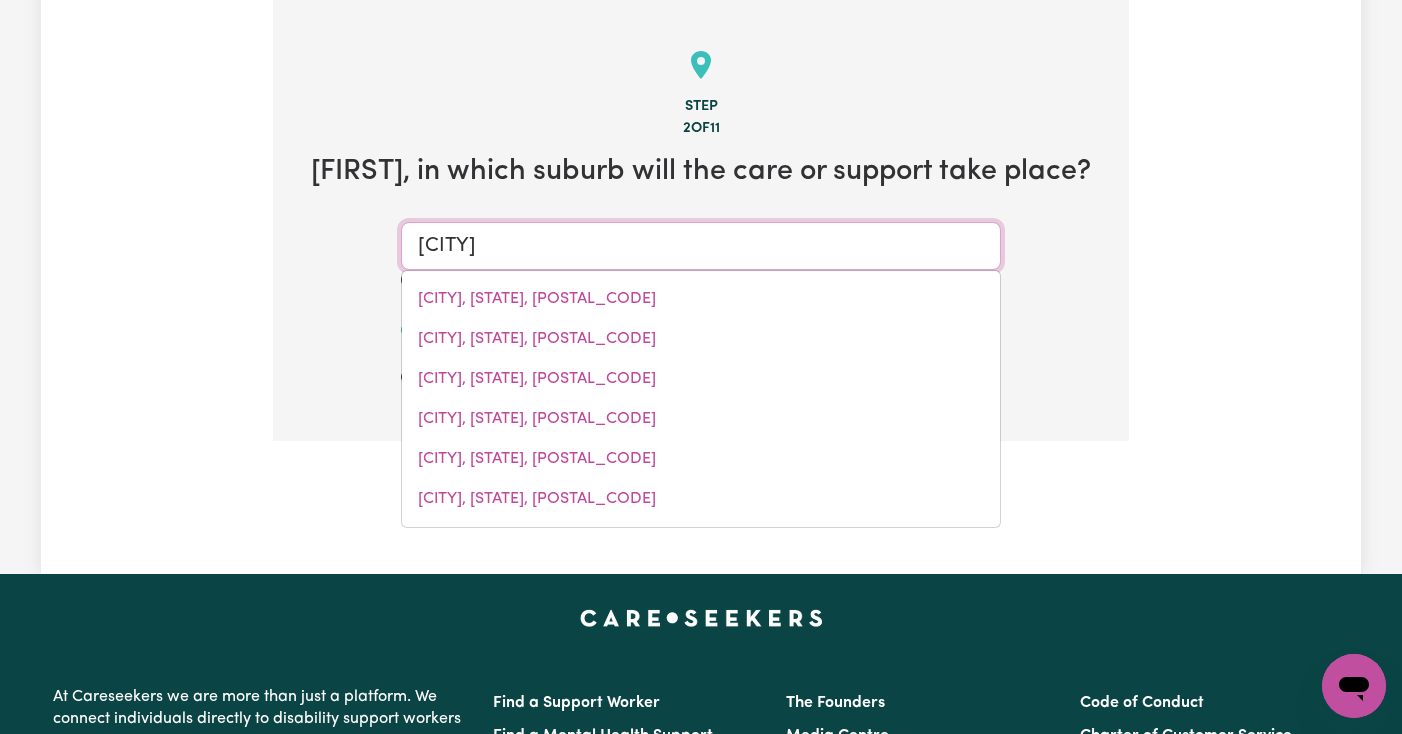 type on "[CITY]" 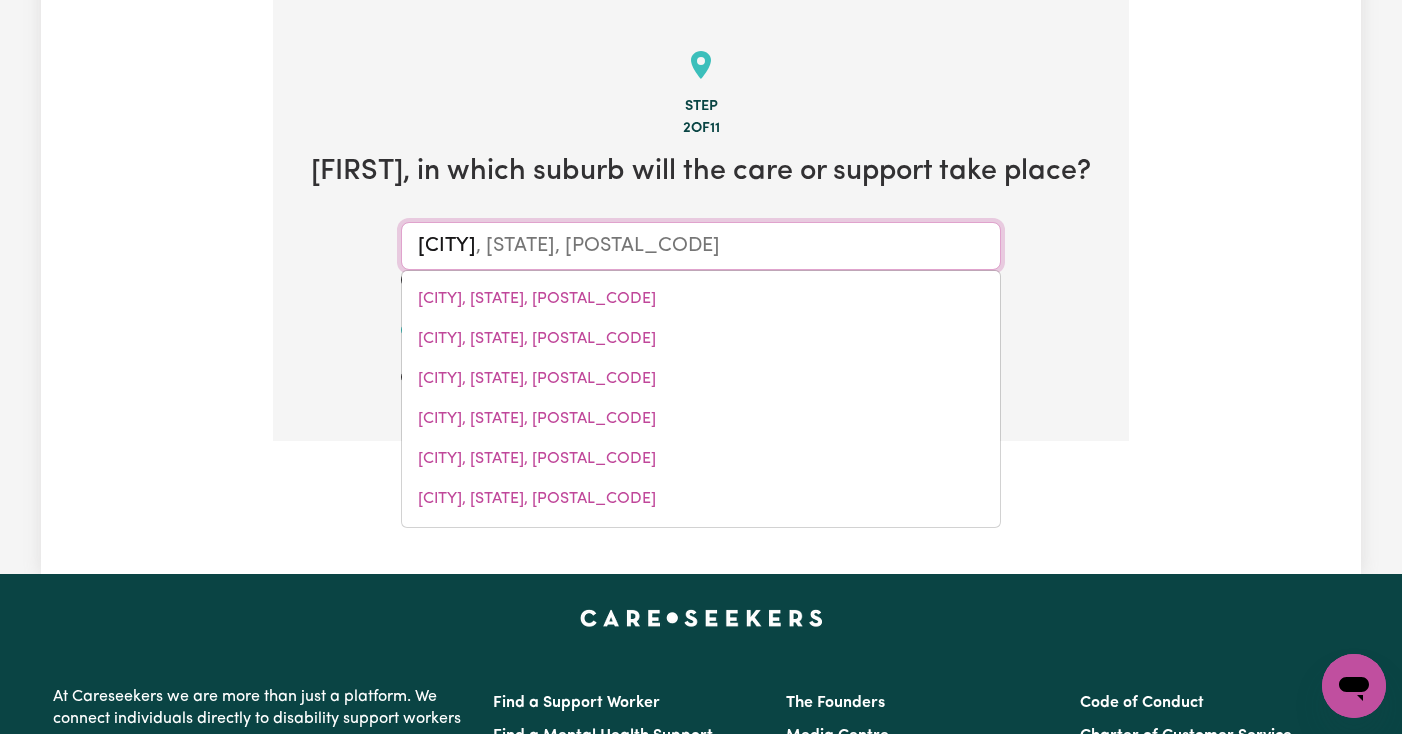 type on "[CITY]" 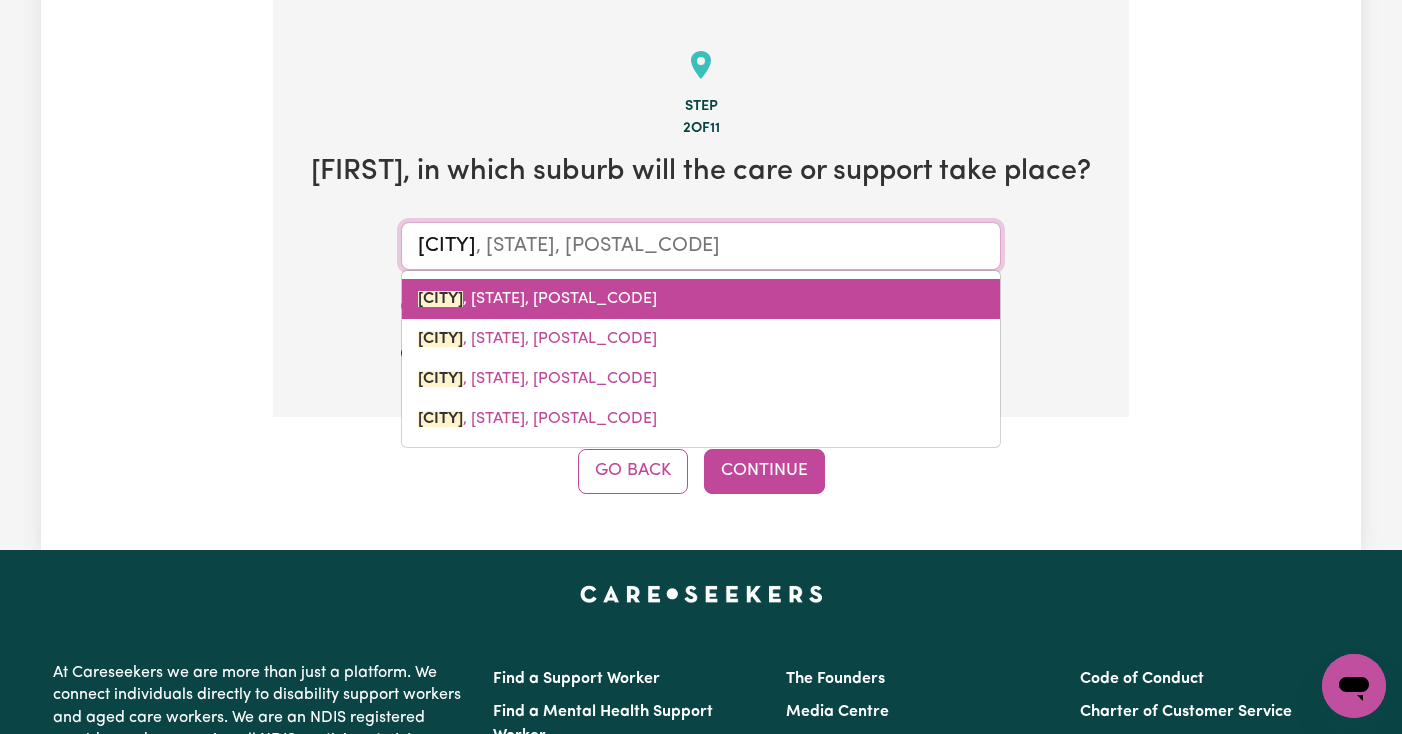 click on "[CITY], [STATE], [POSTAL_CODE]" at bounding box center (701, 299) 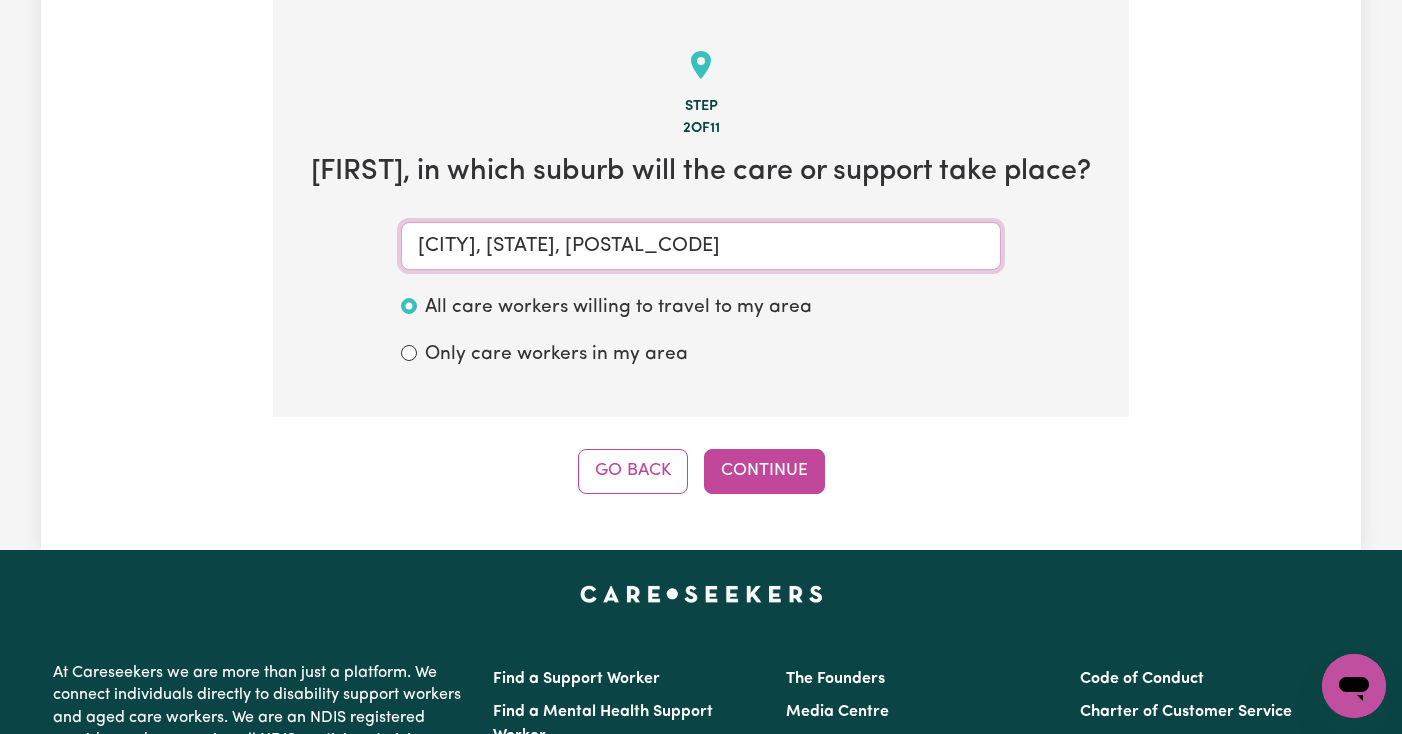 type on "[CITY], [STATE], [POSTAL_CODE]" 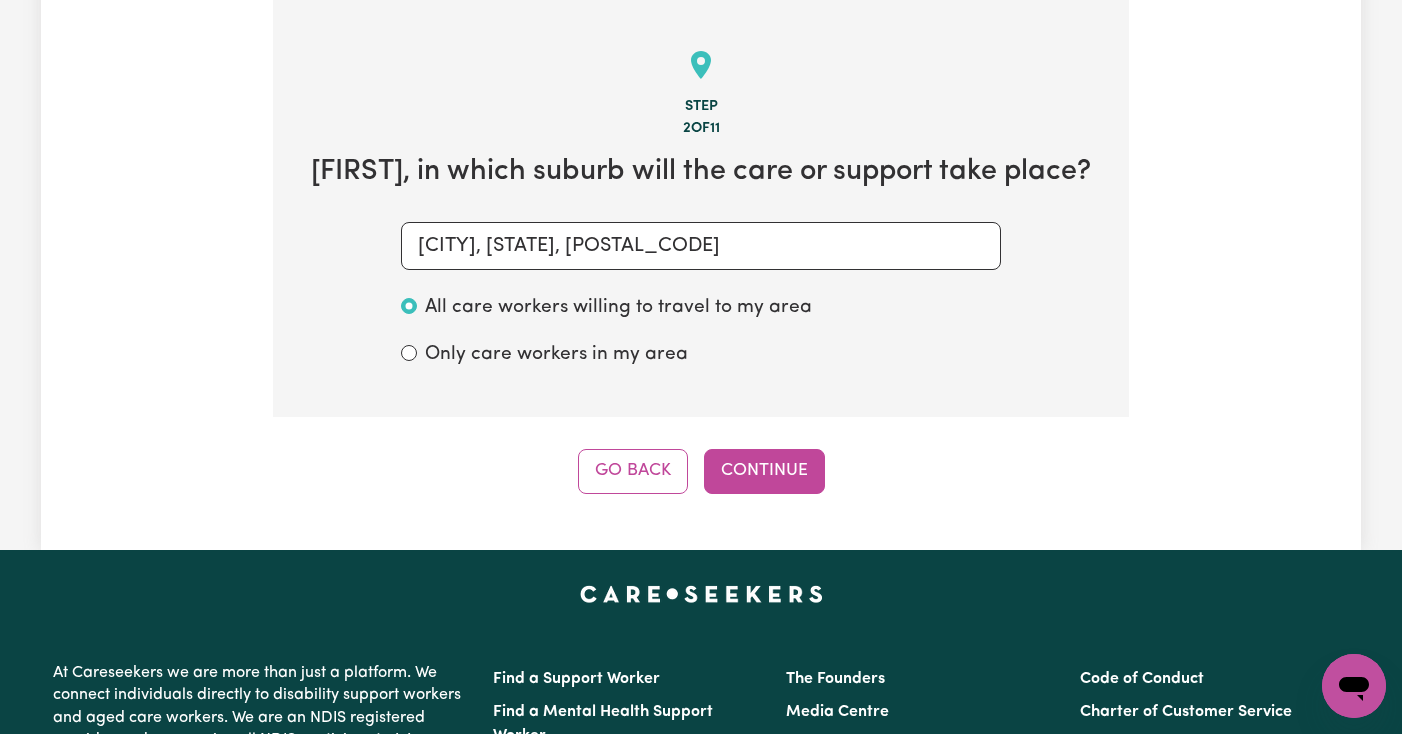 click on "Only care workers in my area" at bounding box center (701, 355) 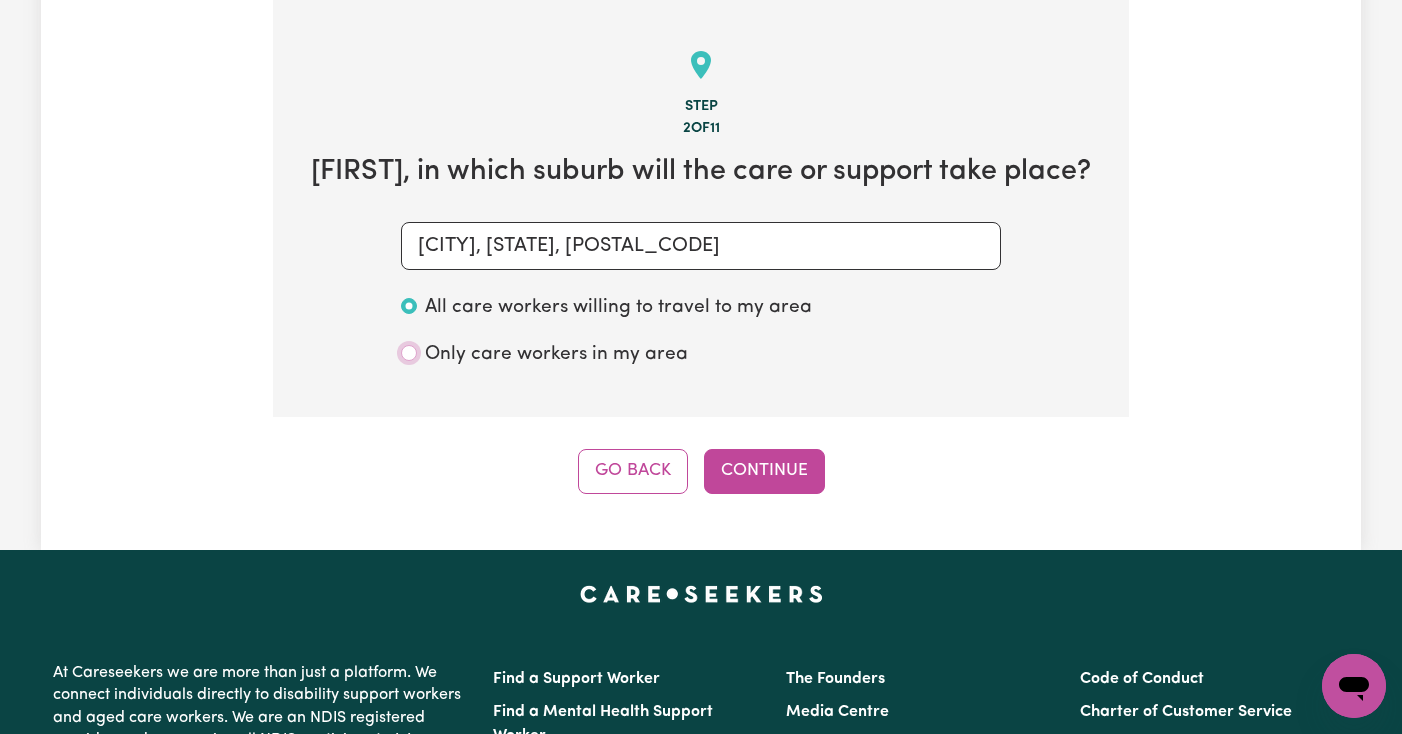 click on "Only care workers in my area" at bounding box center [409, 353] 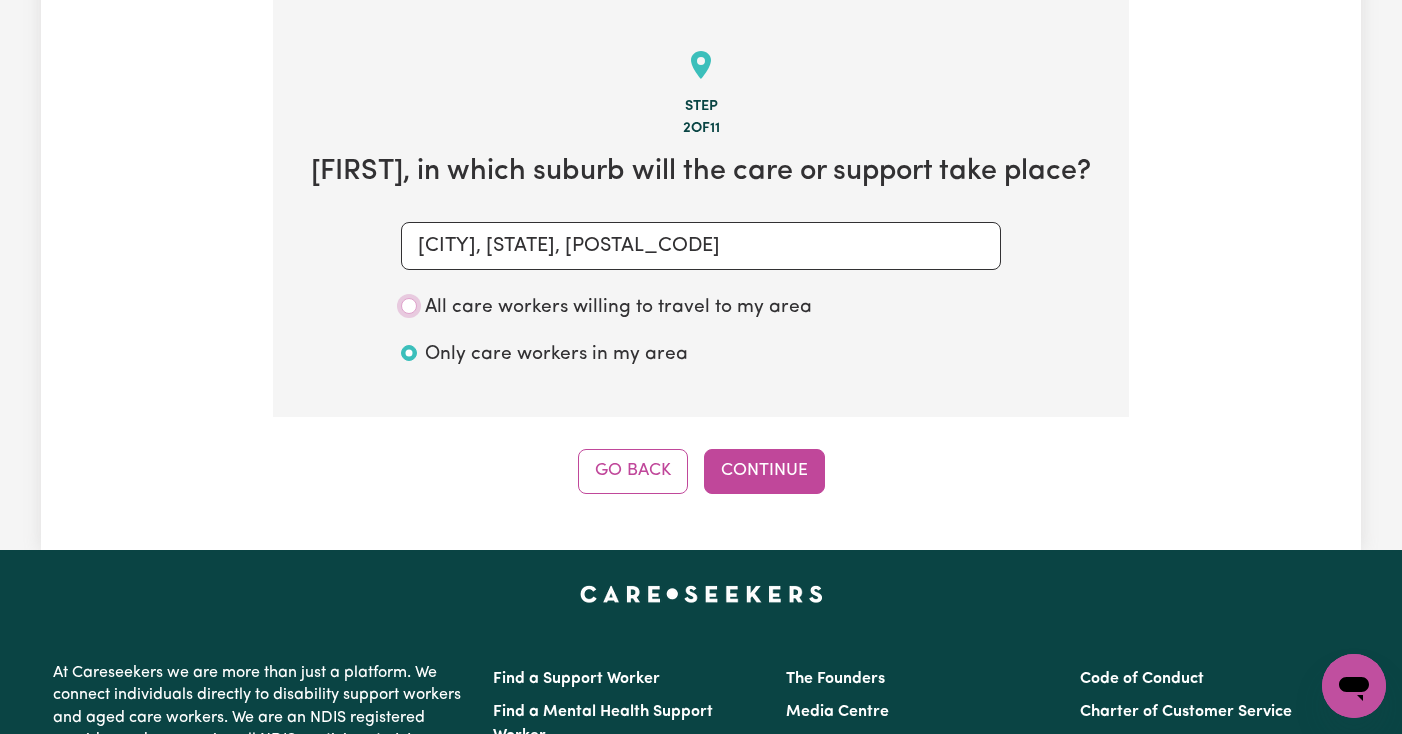 click on "All care workers willing to travel to my area" at bounding box center (409, 306) 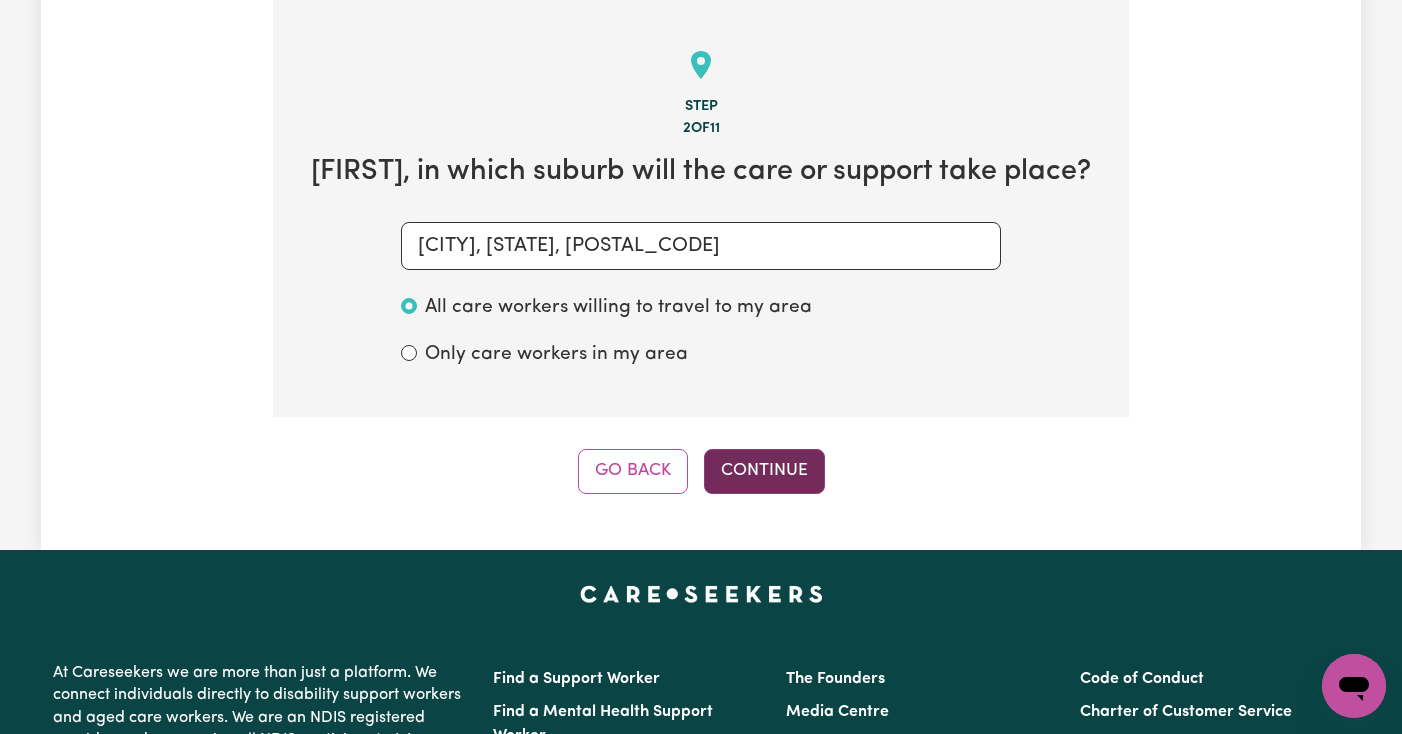 click on "Continue" at bounding box center [764, 471] 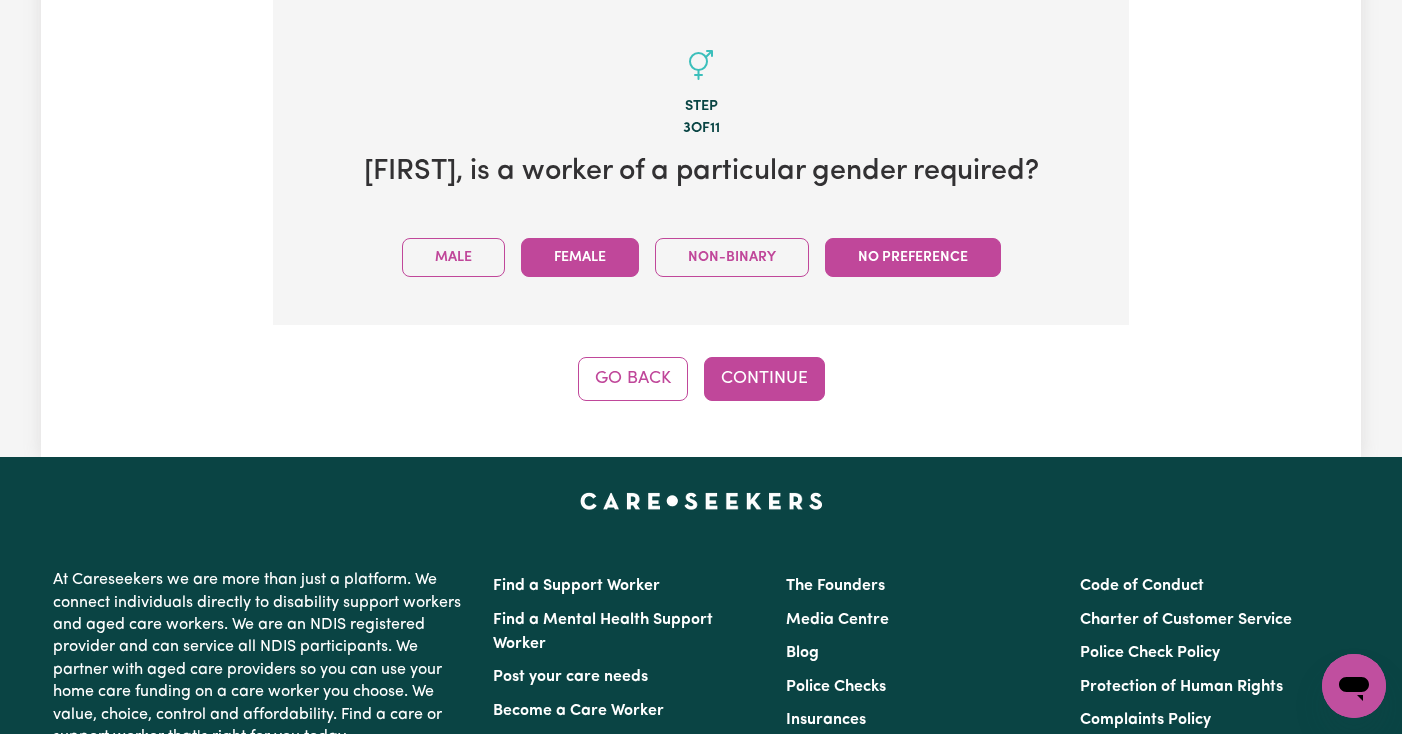 click on "Female" at bounding box center [580, 257] 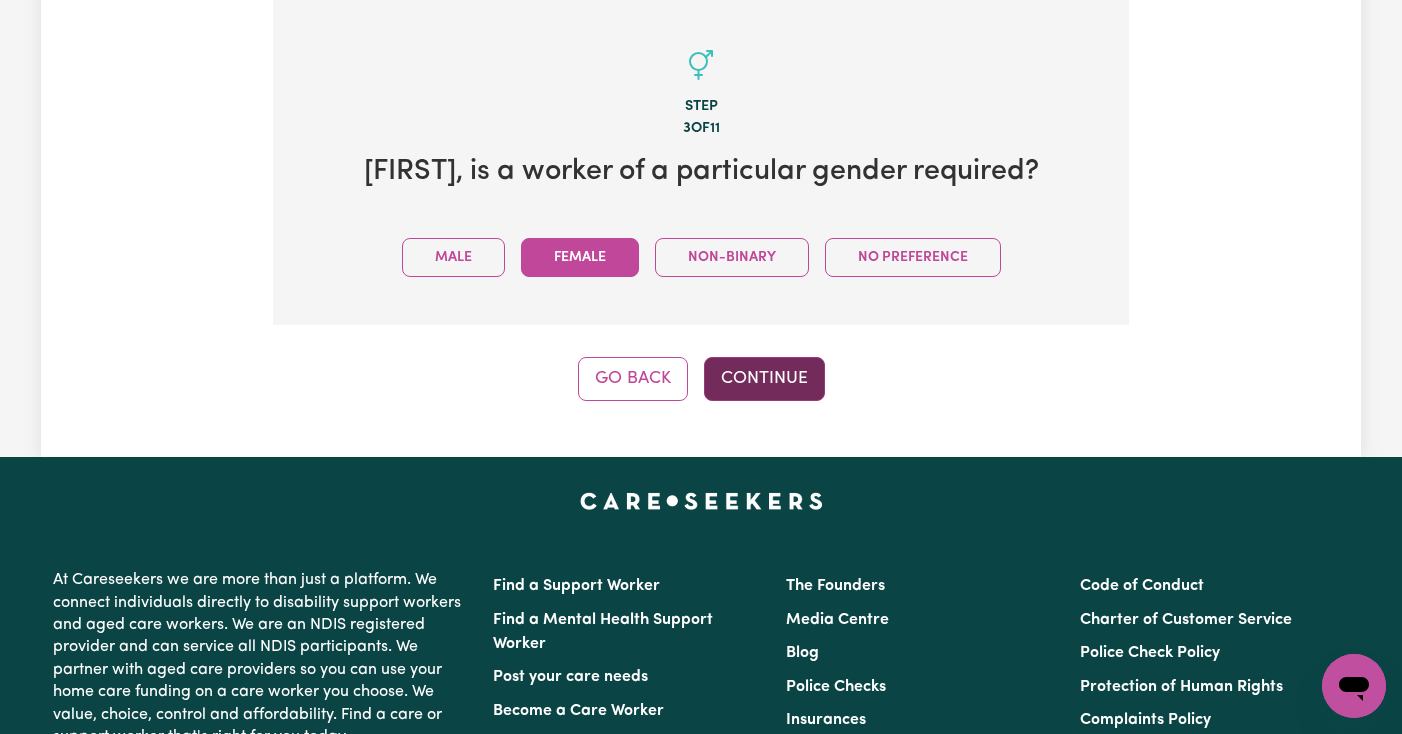 click on "Continue" at bounding box center [764, 379] 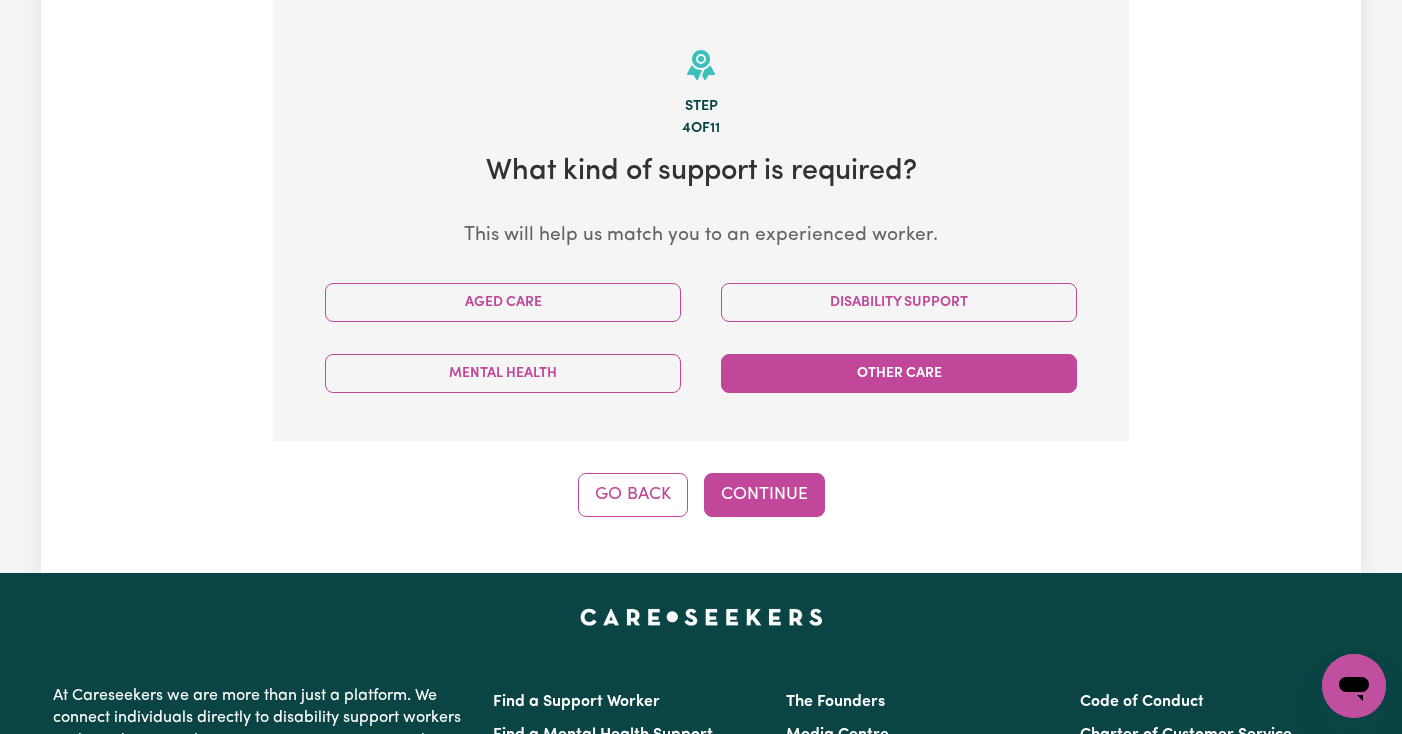 click on "Other Care" at bounding box center [899, 373] 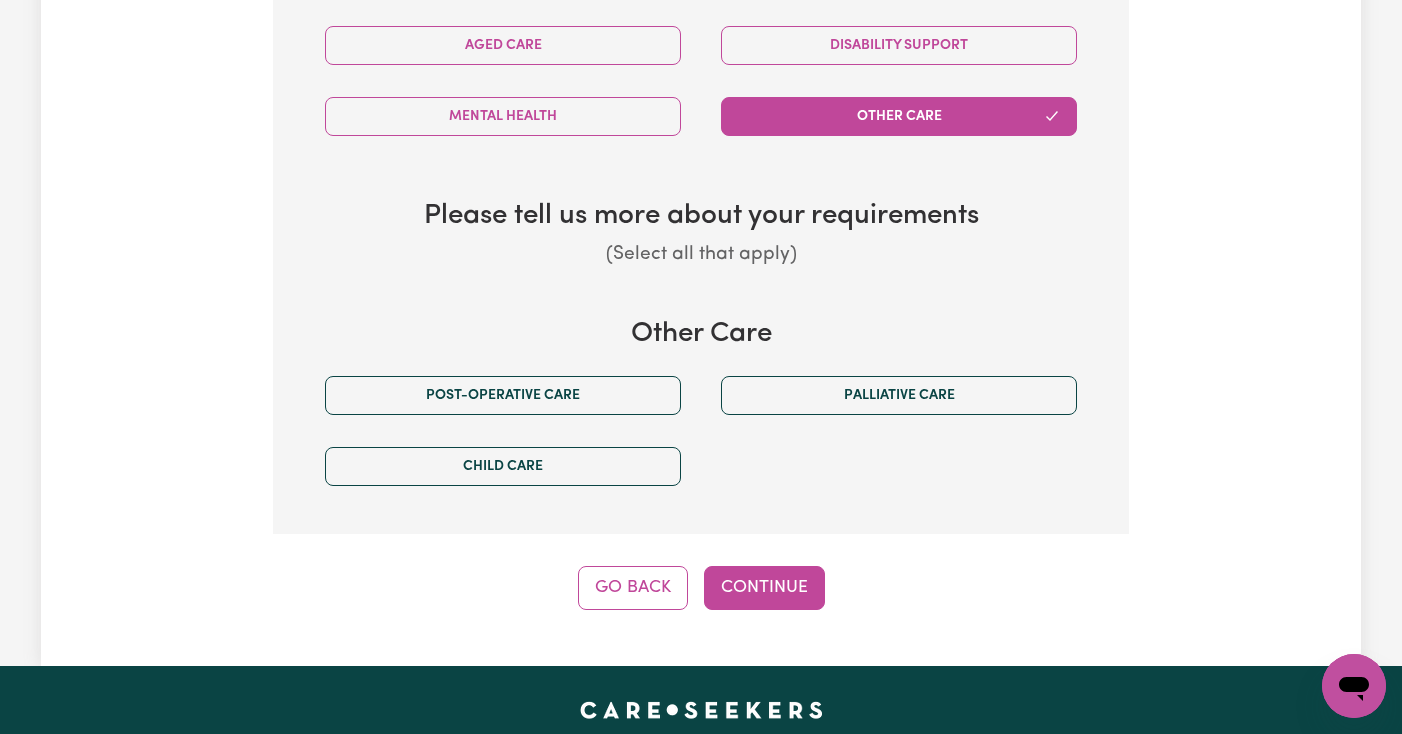 scroll, scrollTop: 693, scrollLeft: 0, axis: vertical 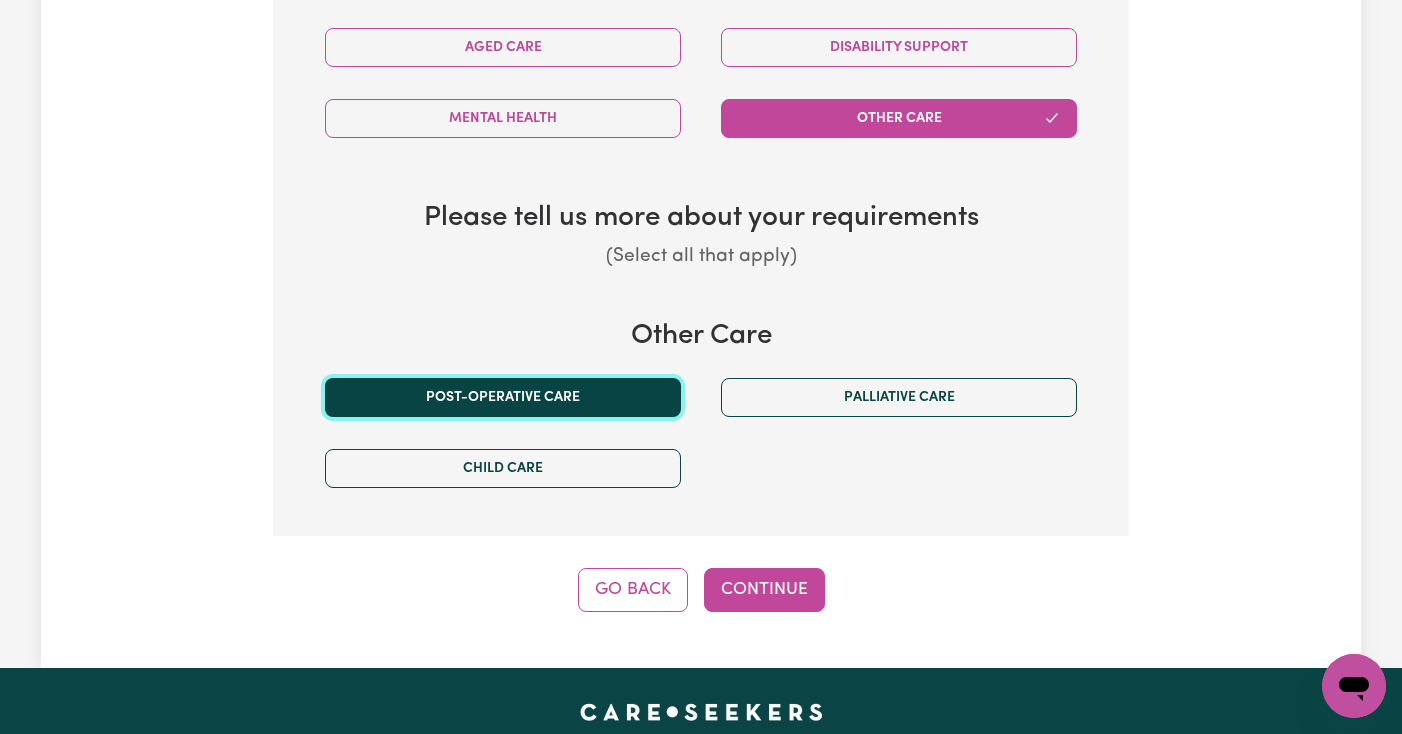 click on "Post-operative care" at bounding box center [503, 397] 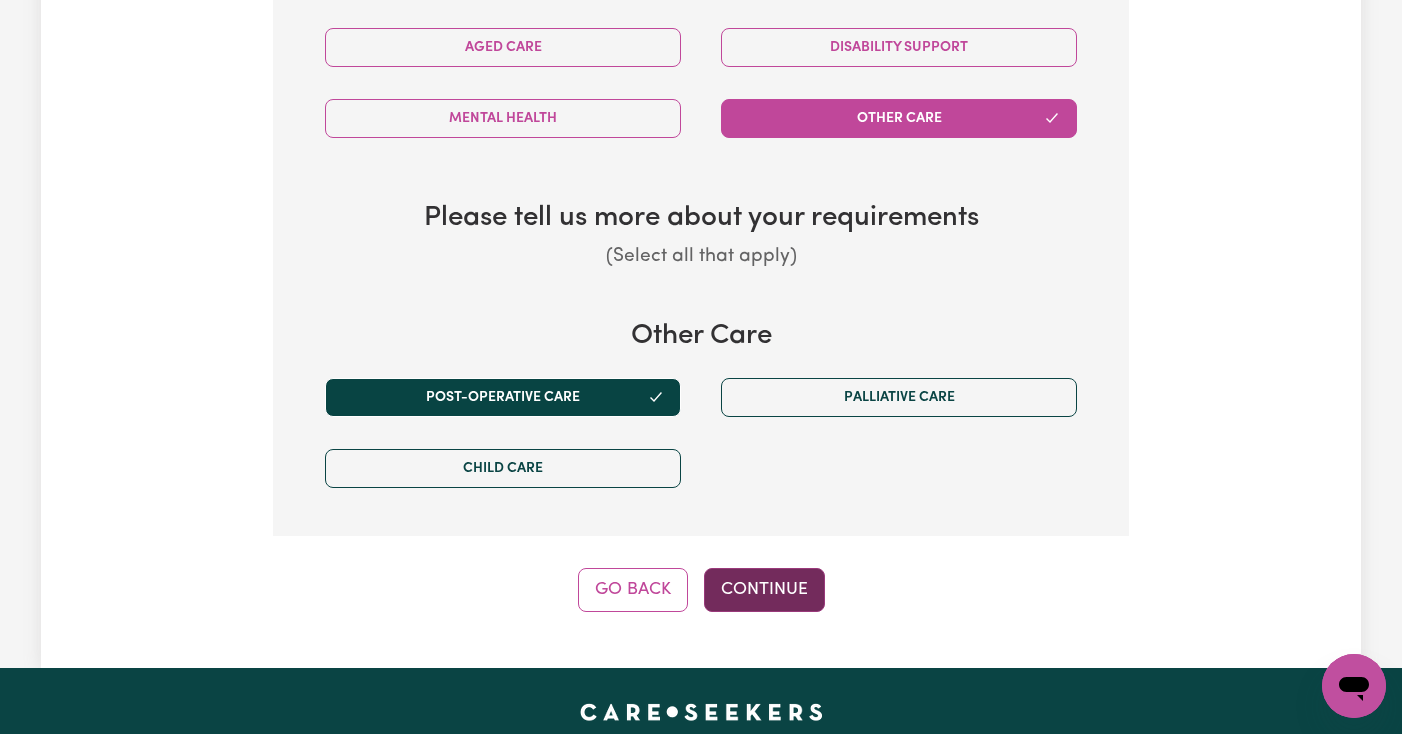 click on "Continue" at bounding box center (764, 590) 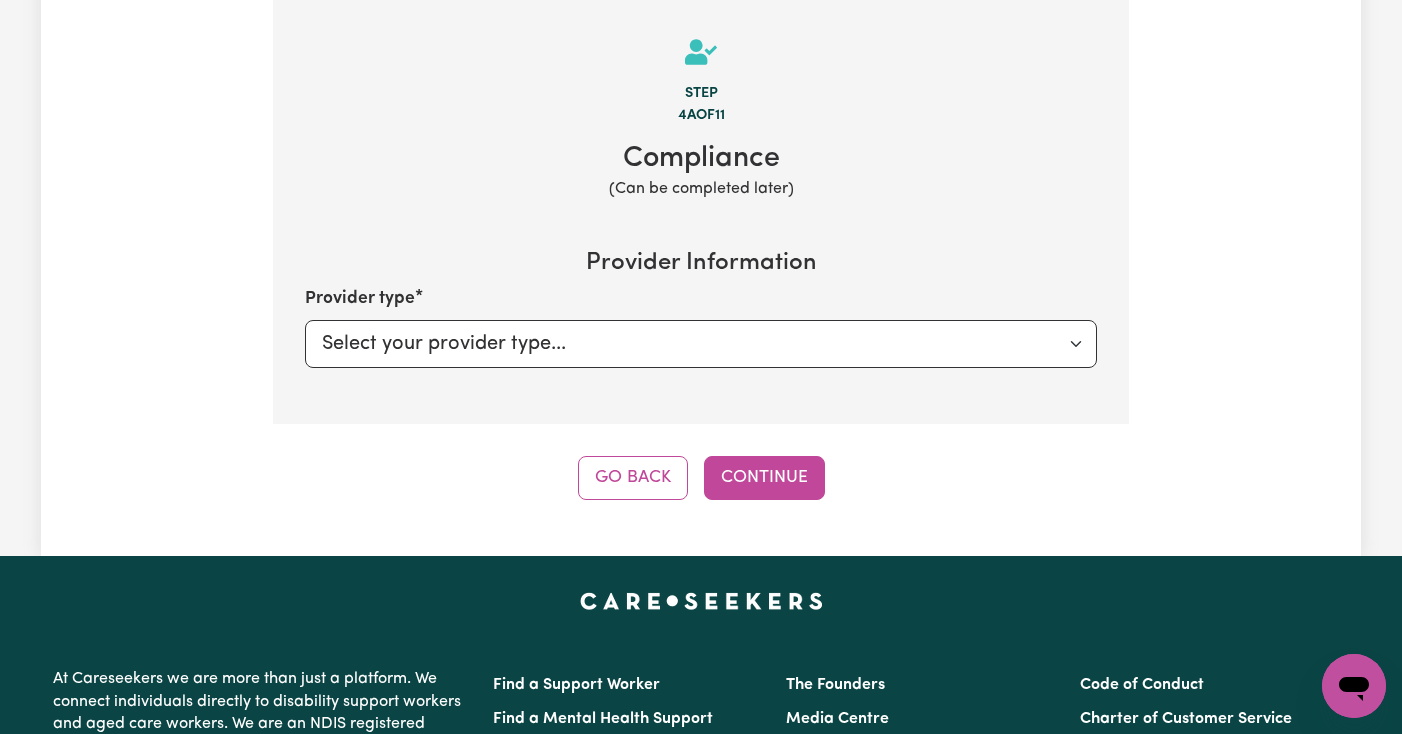 select on "PRIVATELY" 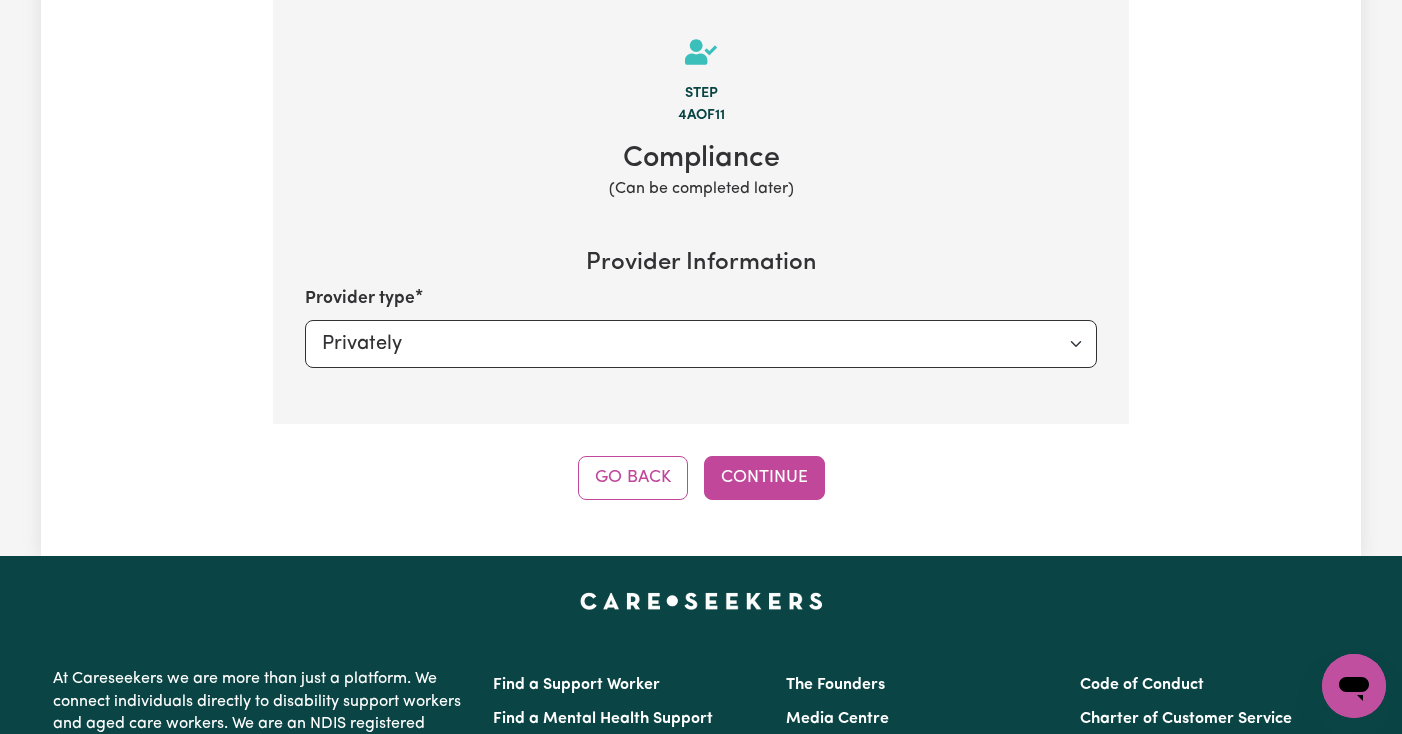 scroll, scrollTop: 438, scrollLeft: 0, axis: vertical 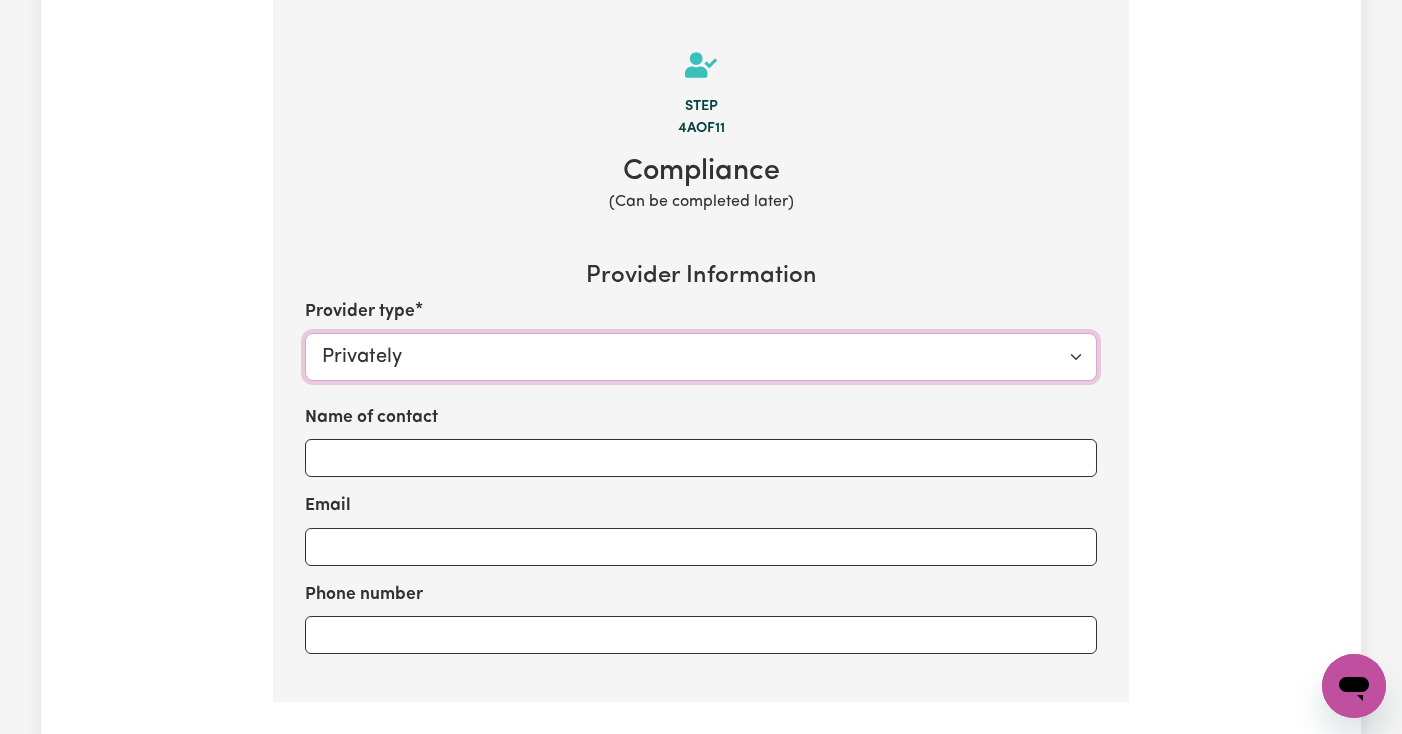 click on "Select your provider type... Privately Aged Care / Home Care Package" at bounding box center [701, 357] 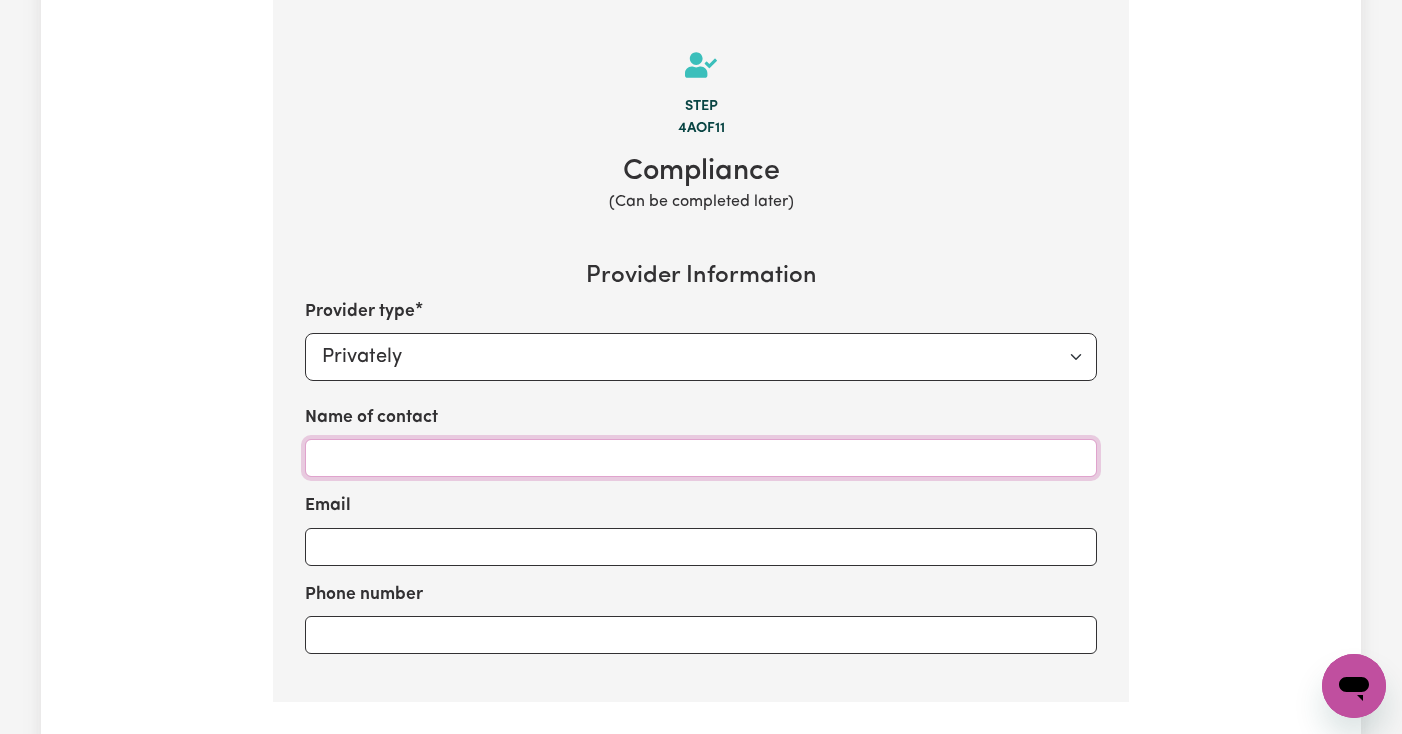 click on "Name of contact" at bounding box center [701, 458] 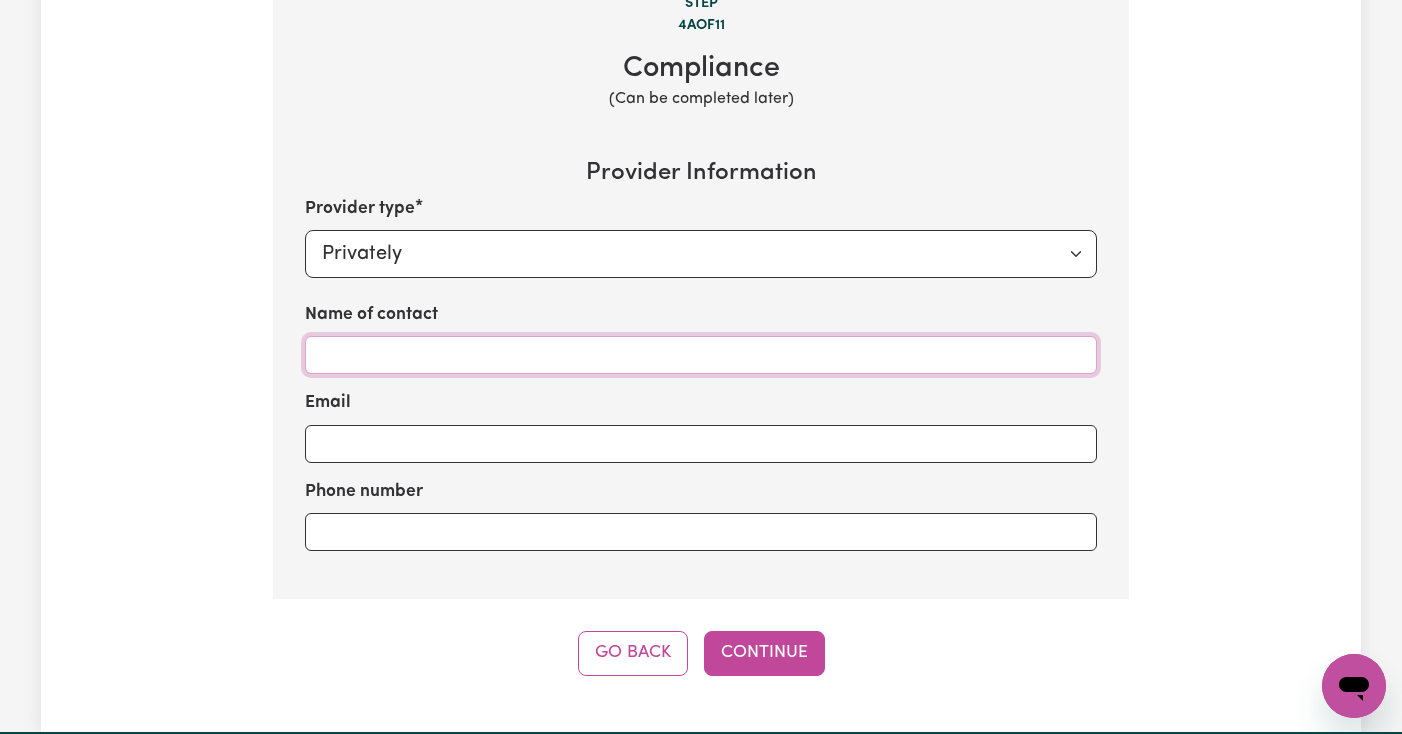 scroll, scrollTop: 540, scrollLeft: 0, axis: vertical 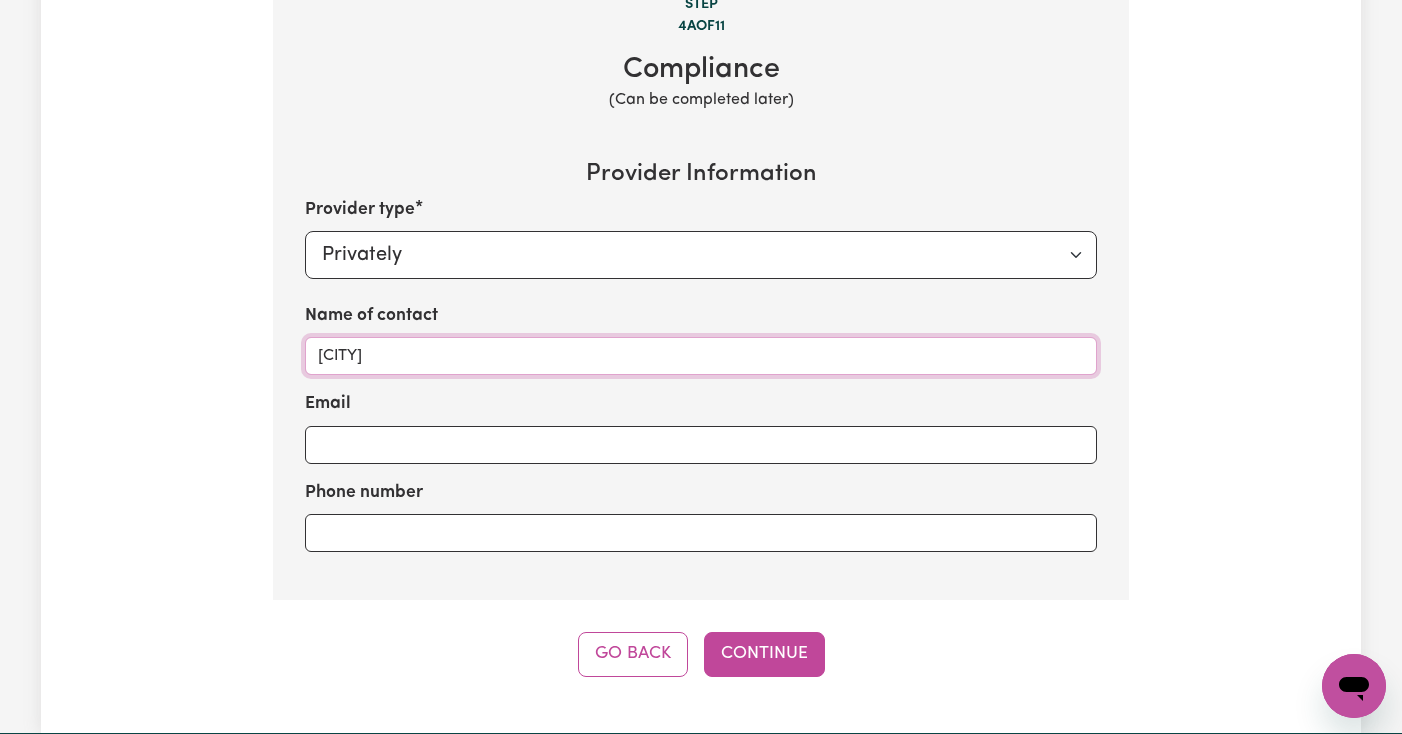 drag, startPoint x: 376, startPoint y: 359, endPoint x: 281, endPoint y: 359, distance: 95 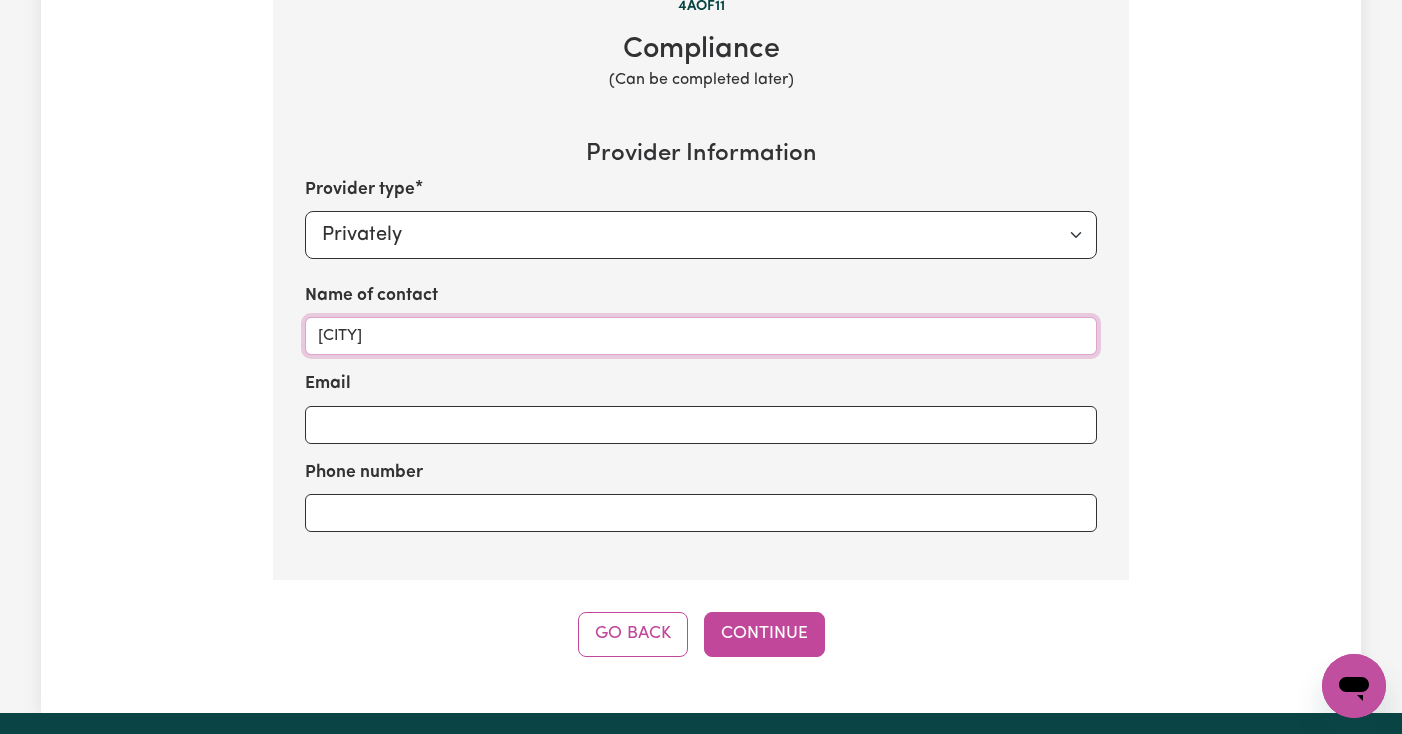 scroll, scrollTop: 558, scrollLeft: 0, axis: vertical 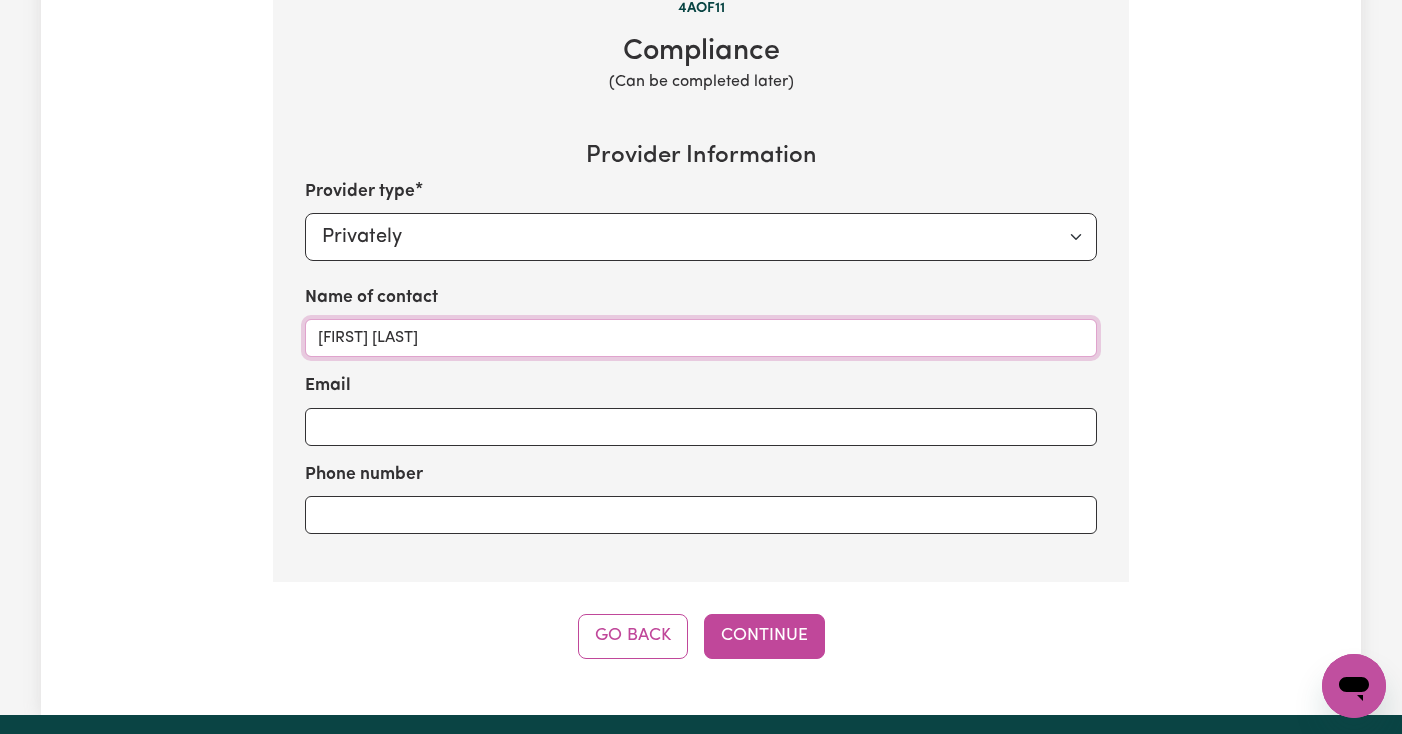 type on "[FIRST] [LAST]" 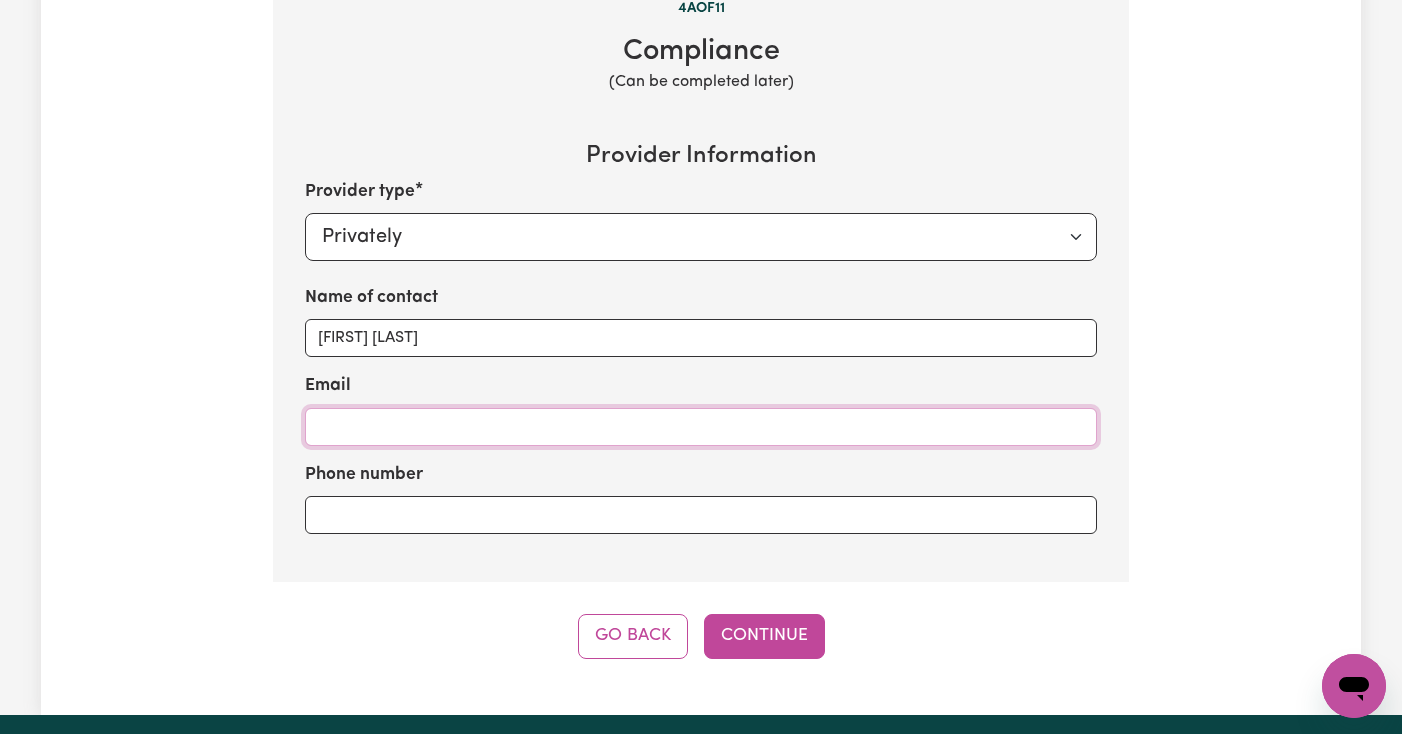 click on "Email" at bounding box center (701, 427) 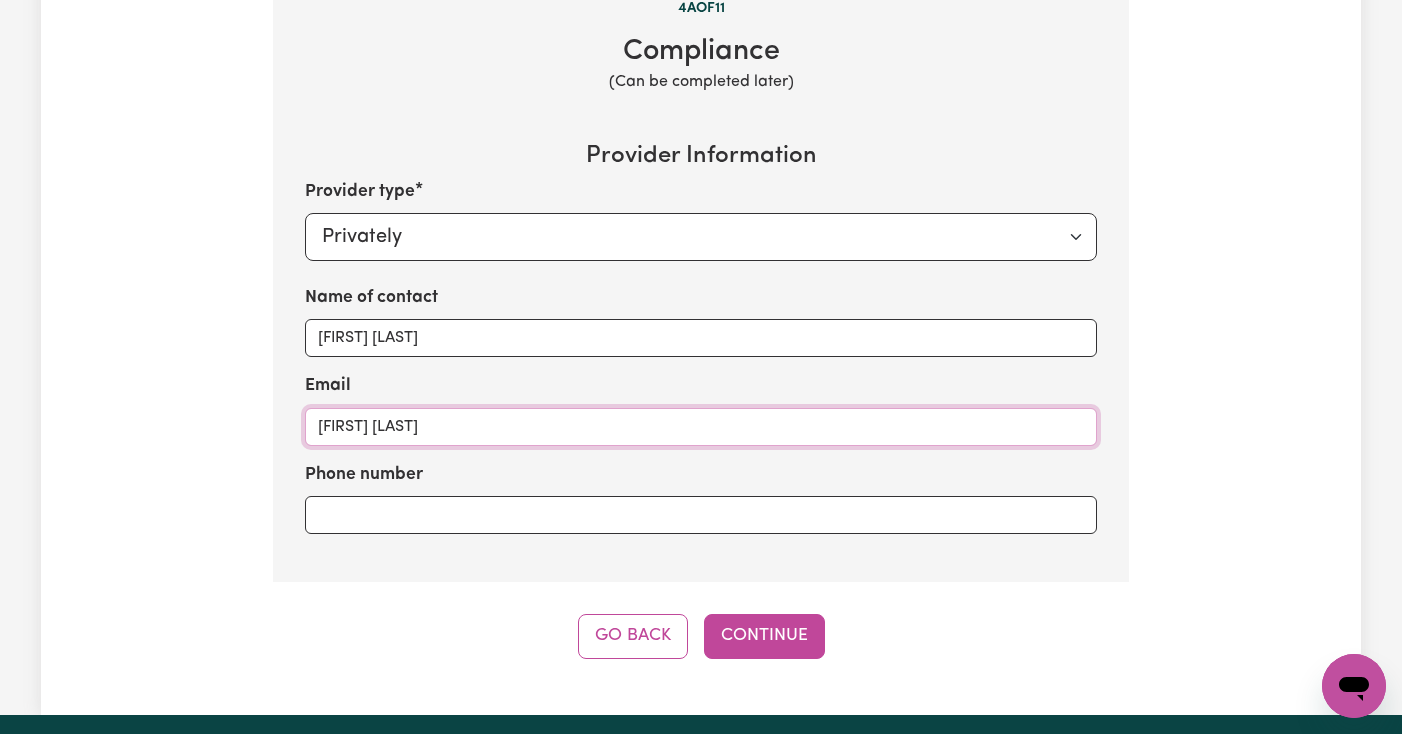 type on "[FIRST]@[DOMAIN]" 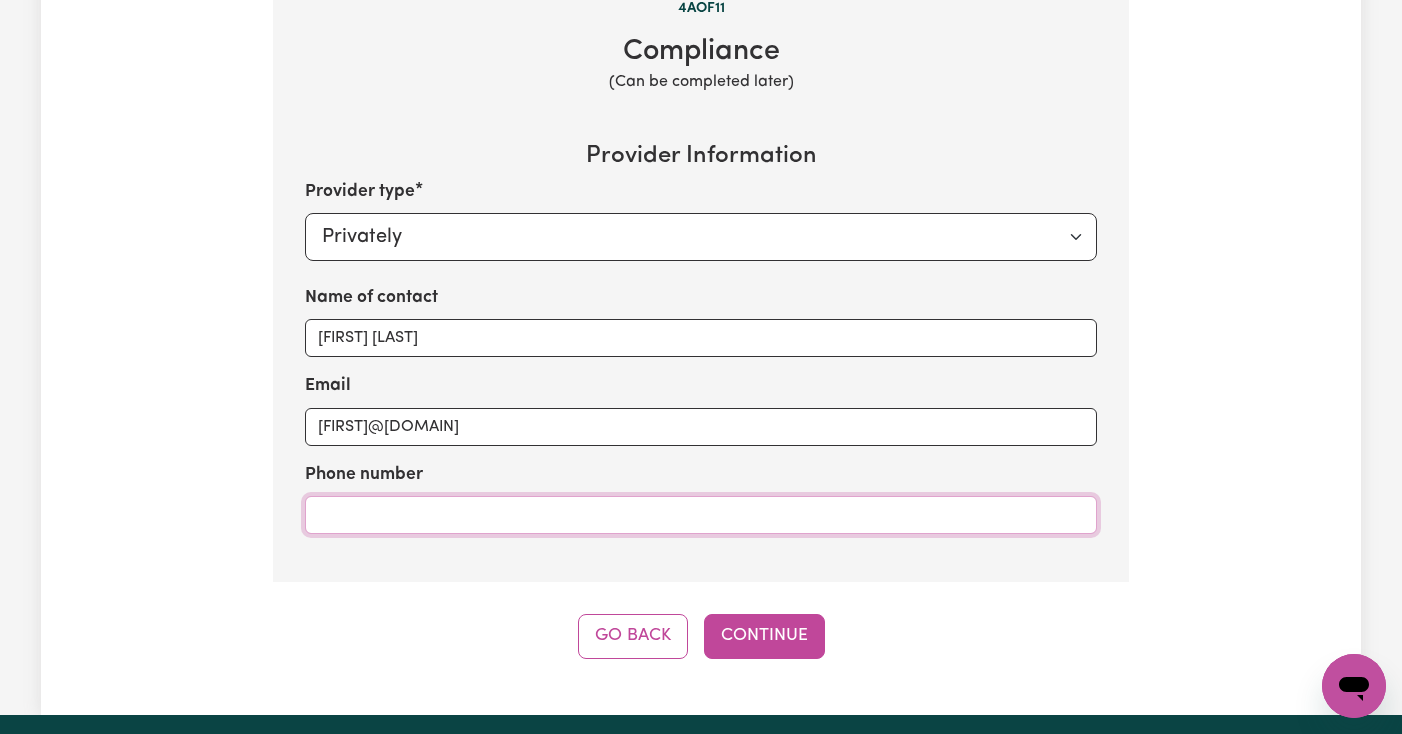 type on "[PHONE]" 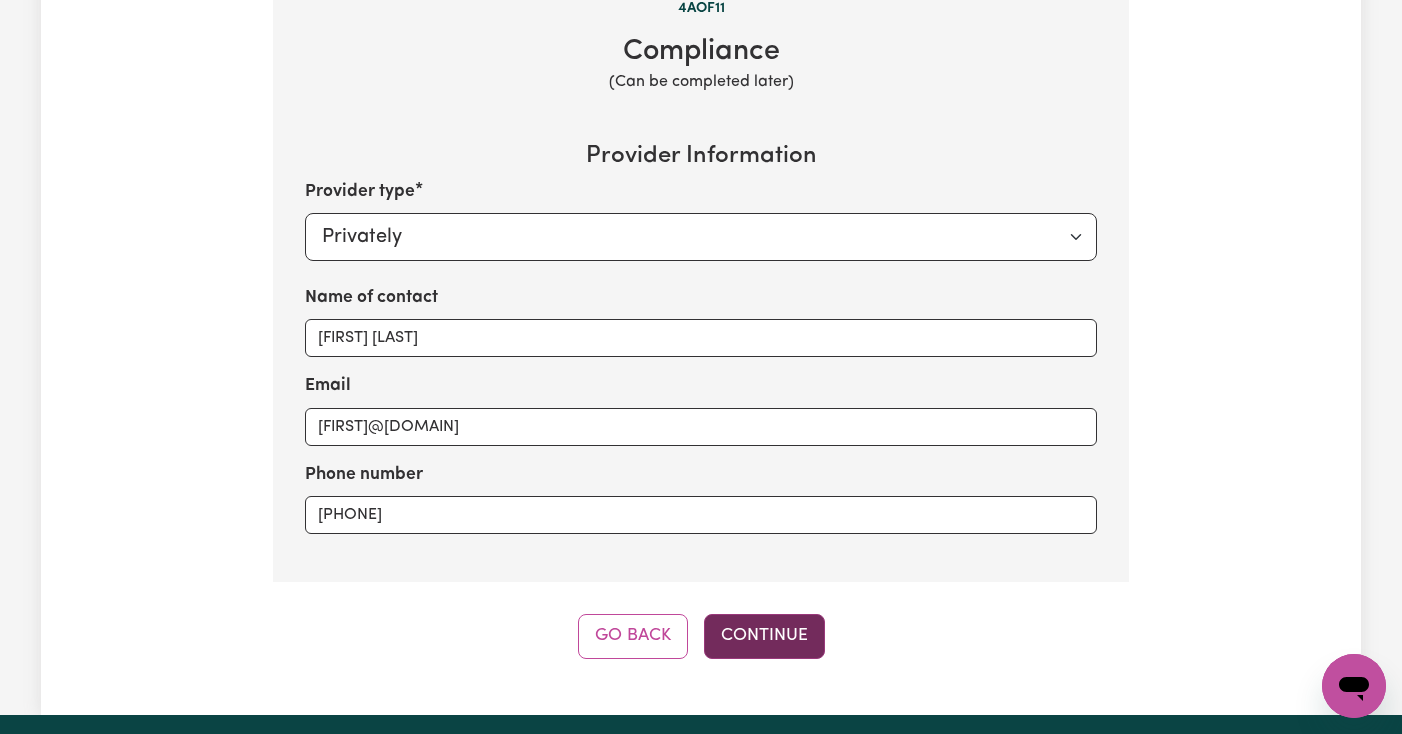 click on "Continue" at bounding box center [764, 636] 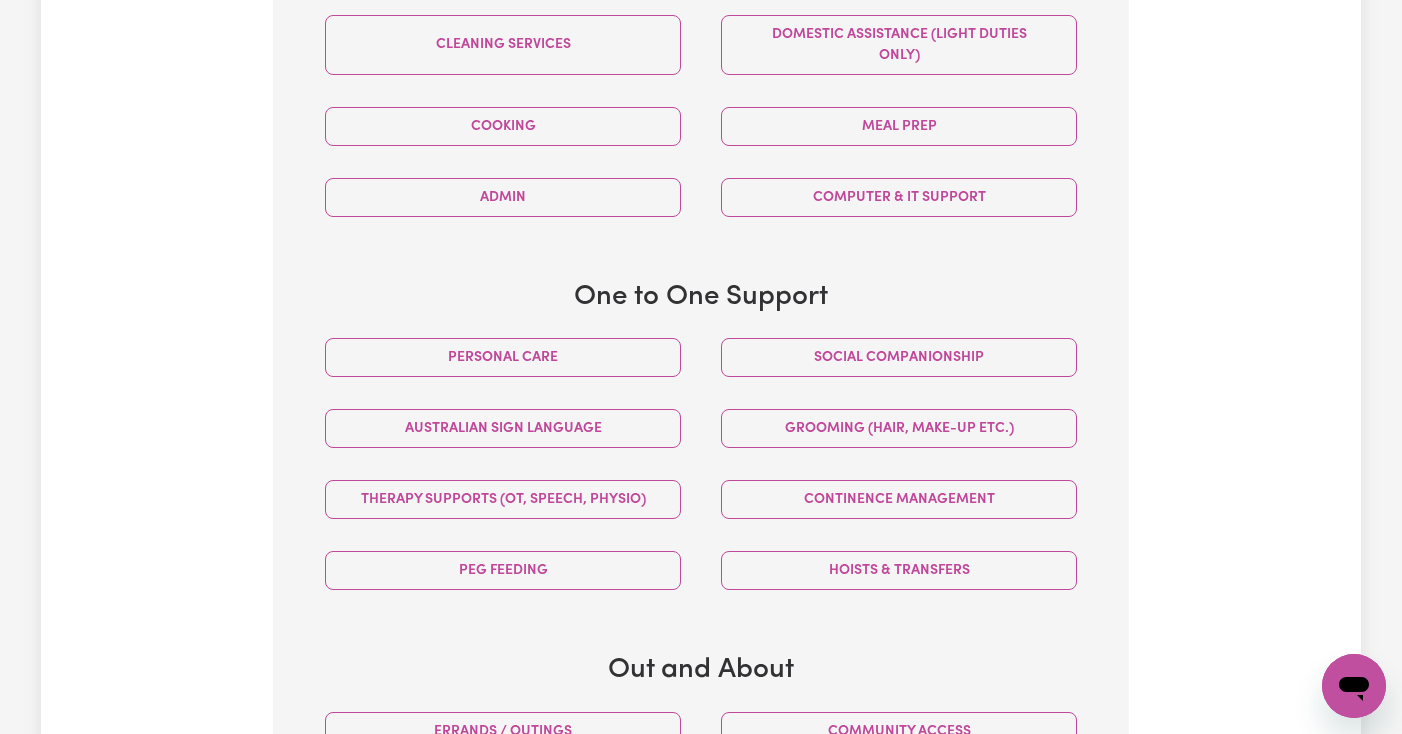scroll, scrollTop: 817, scrollLeft: 0, axis: vertical 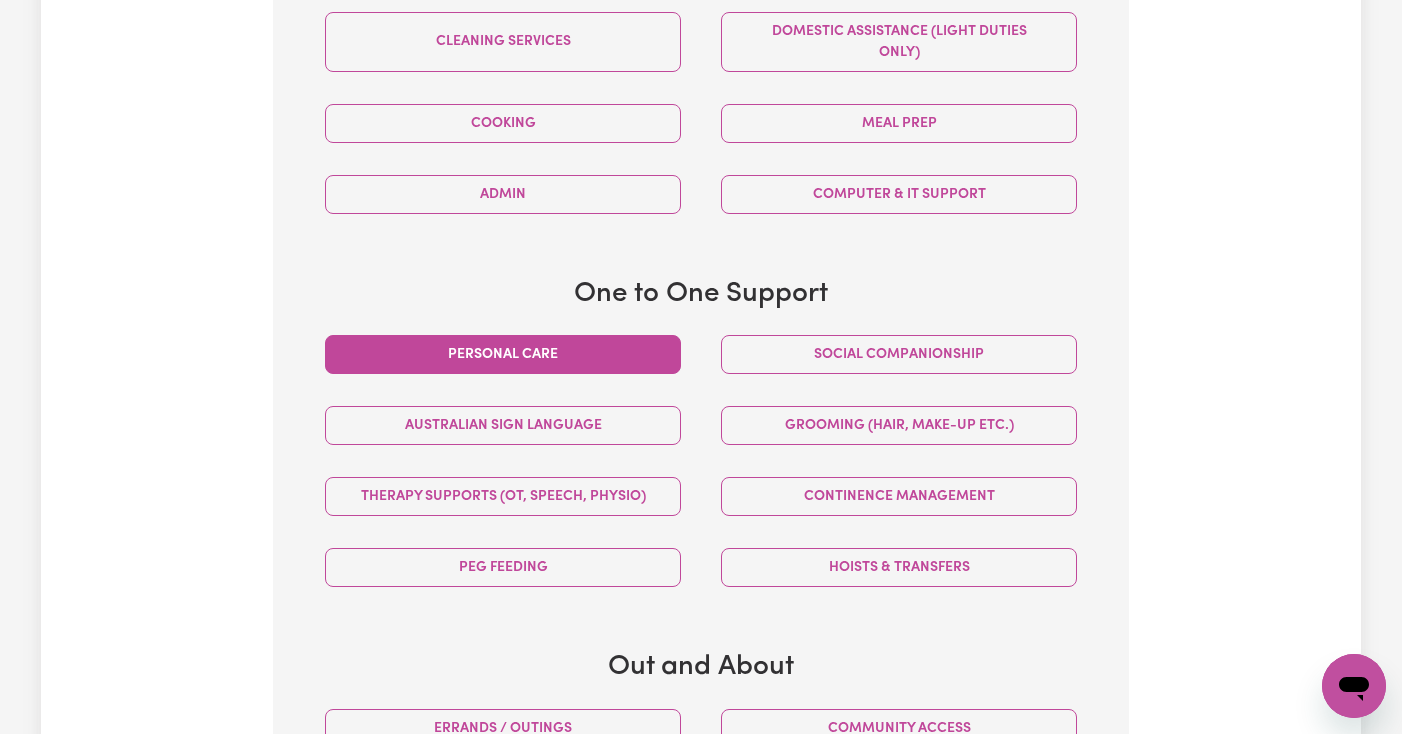 click on "Personal care" at bounding box center [503, 354] 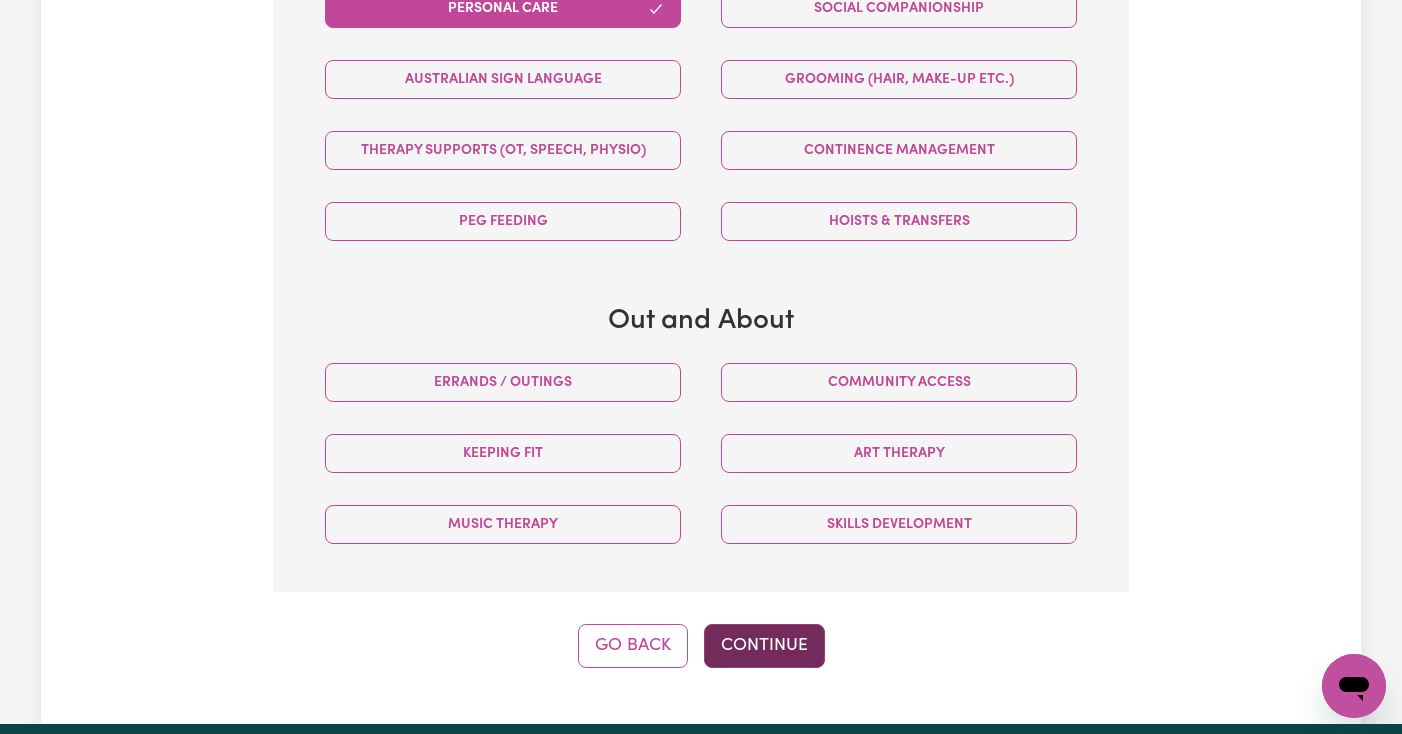 click on "Continue" at bounding box center [764, 646] 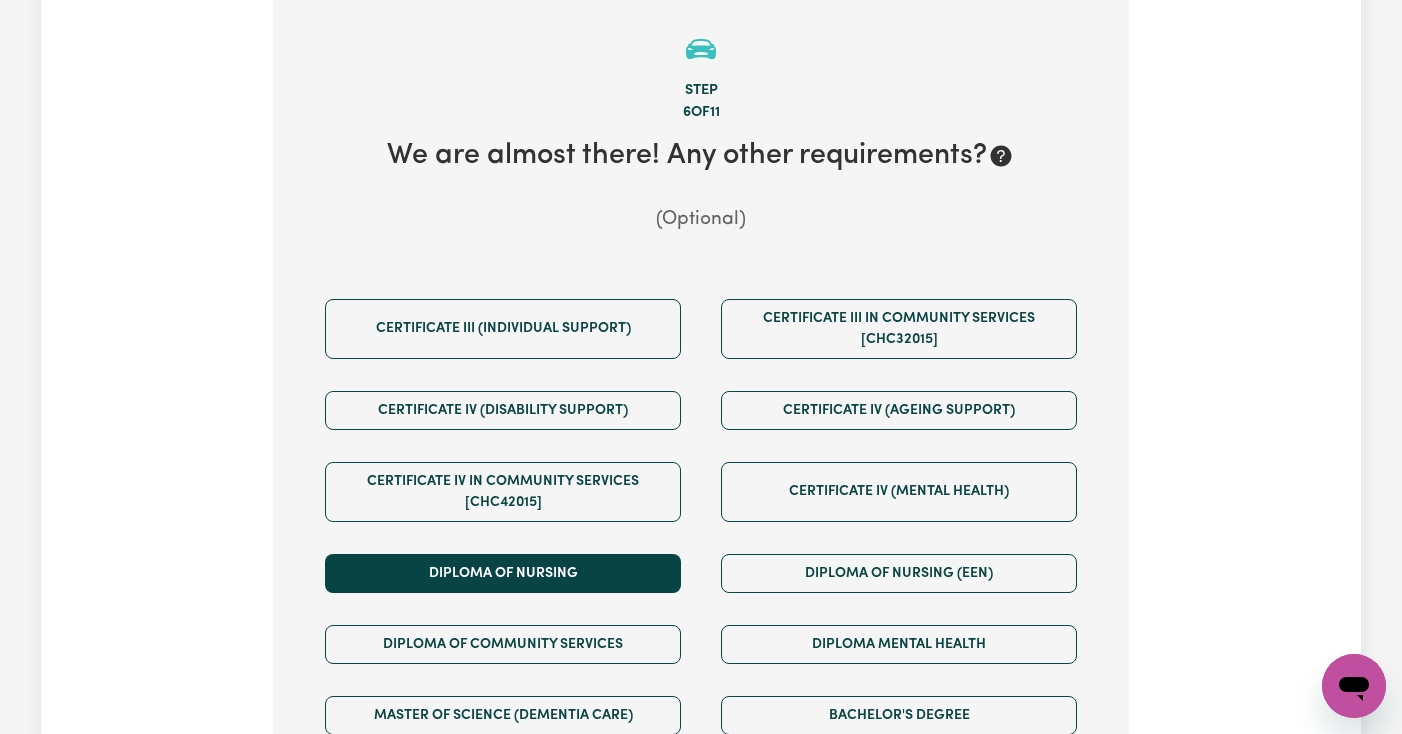 scroll, scrollTop: 438, scrollLeft: 0, axis: vertical 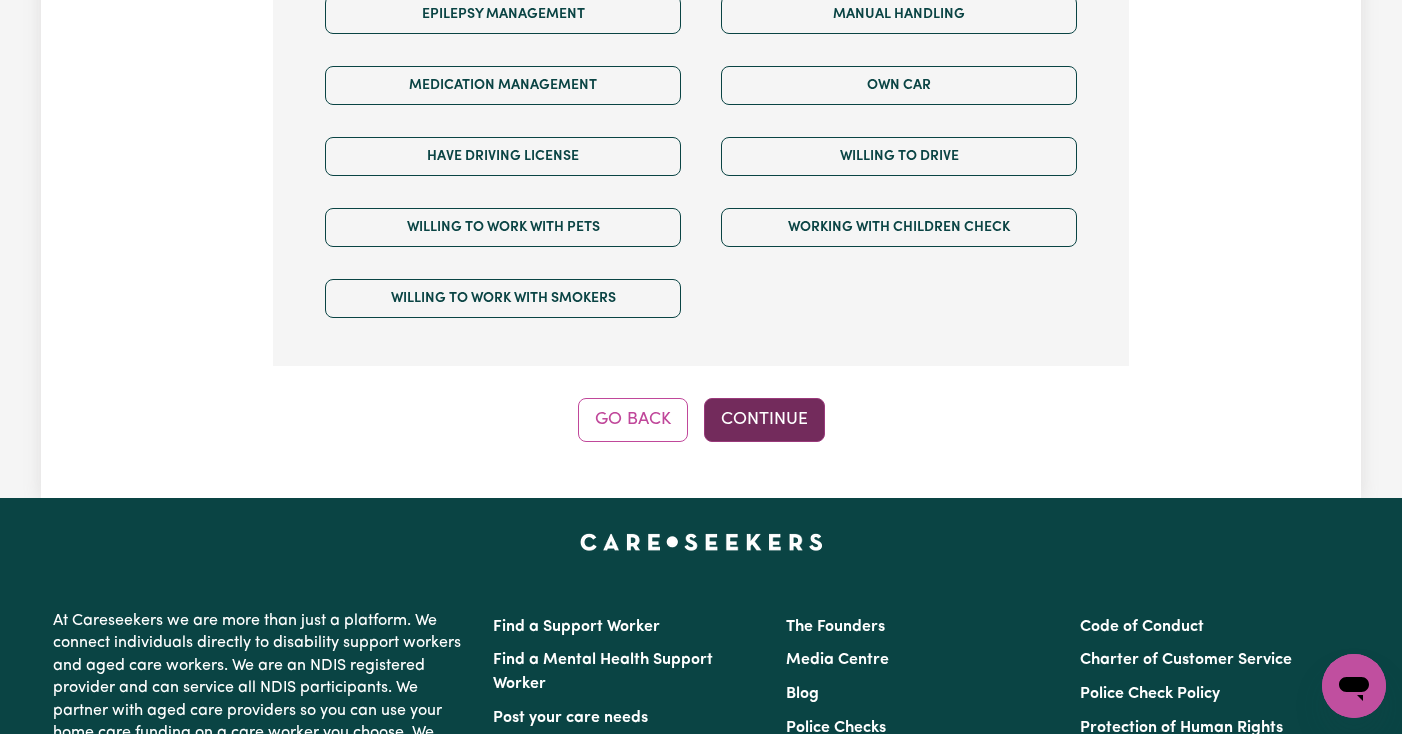 click on "Continue" at bounding box center (764, 420) 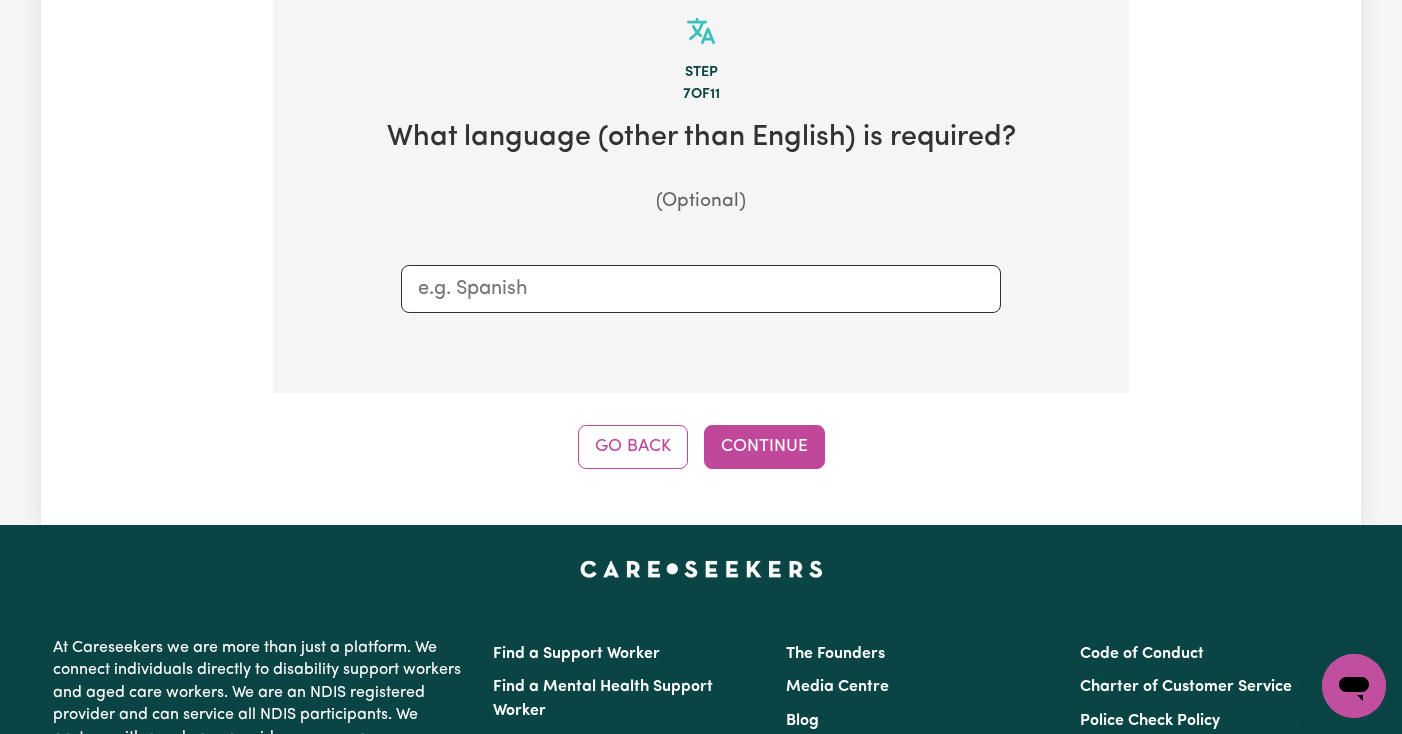 scroll, scrollTop: 438, scrollLeft: 0, axis: vertical 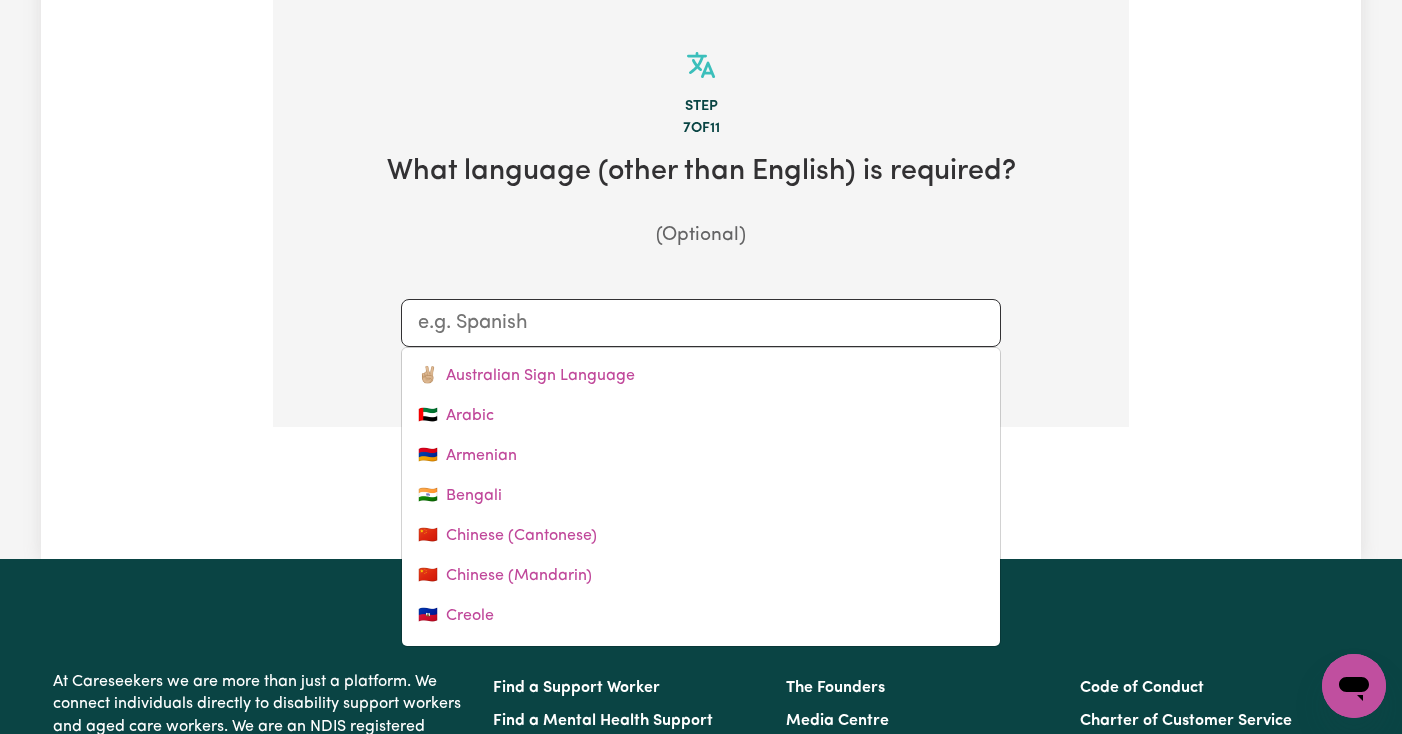 click at bounding box center [701, 323] 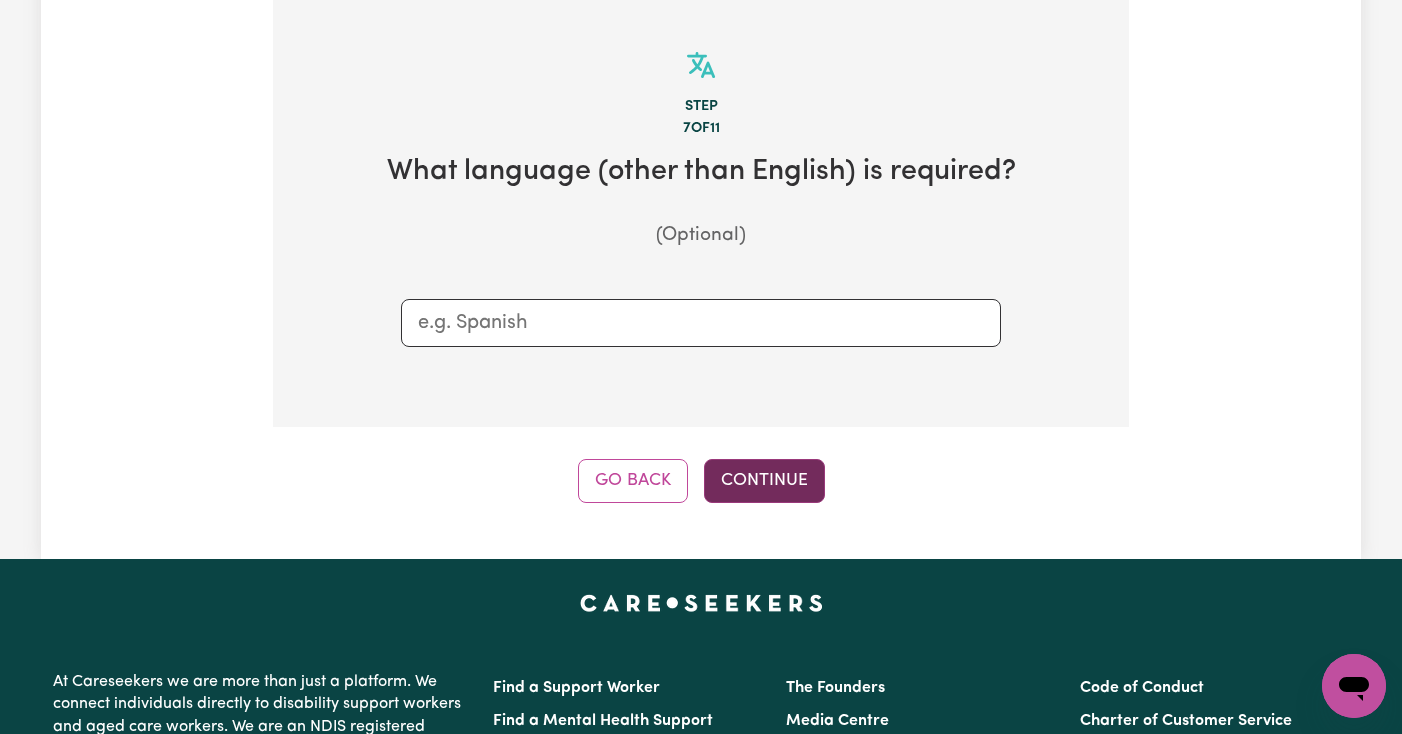 click on "Continue" at bounding box center [764, 481] 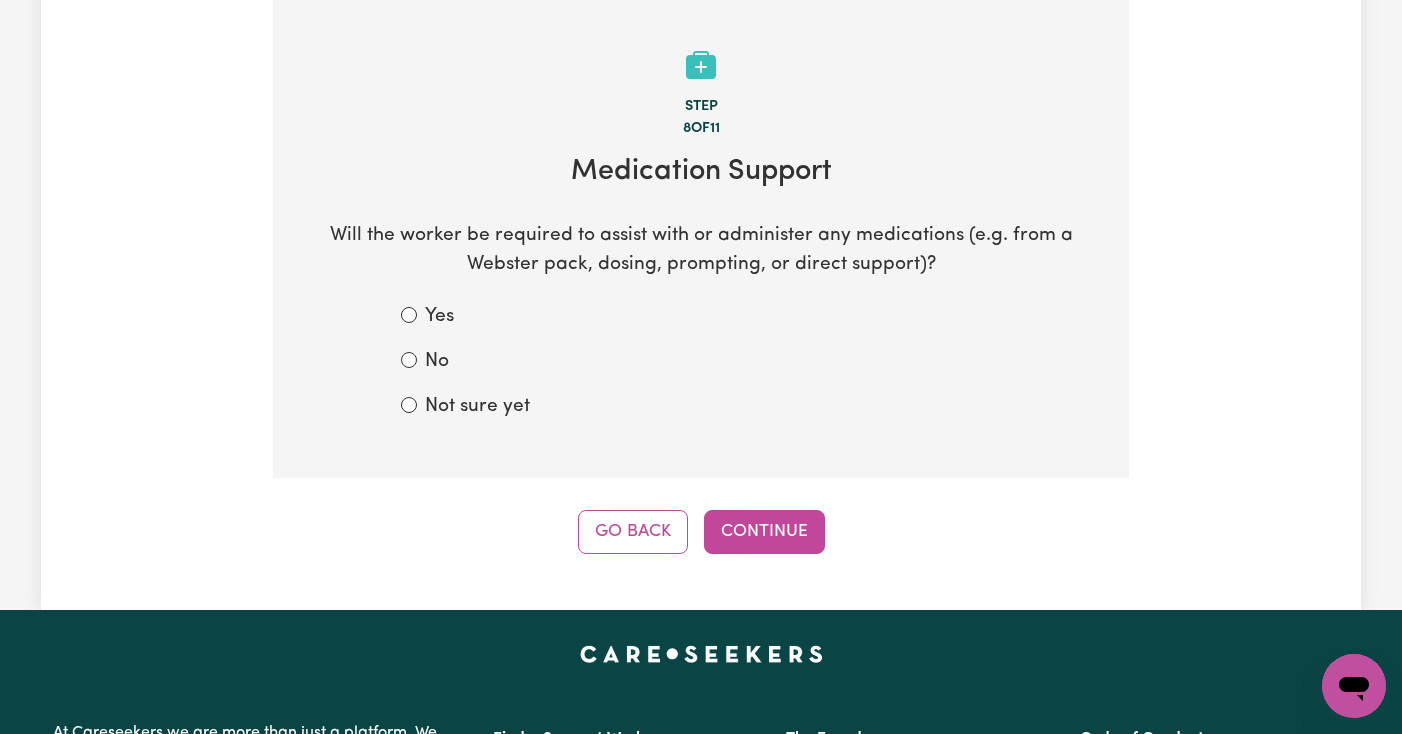 click on "No" at bounding box center [701, 362] 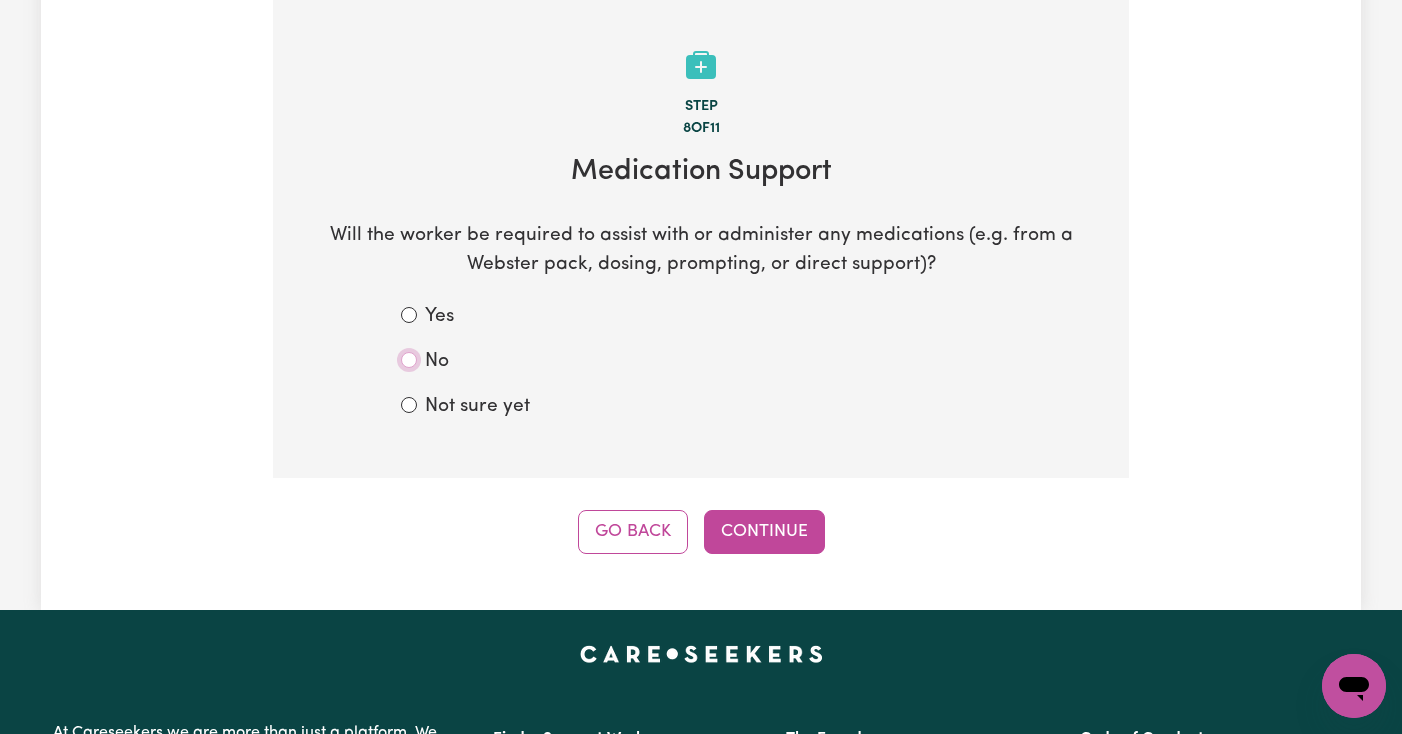 click on "No" at bounding box center [409, 360] 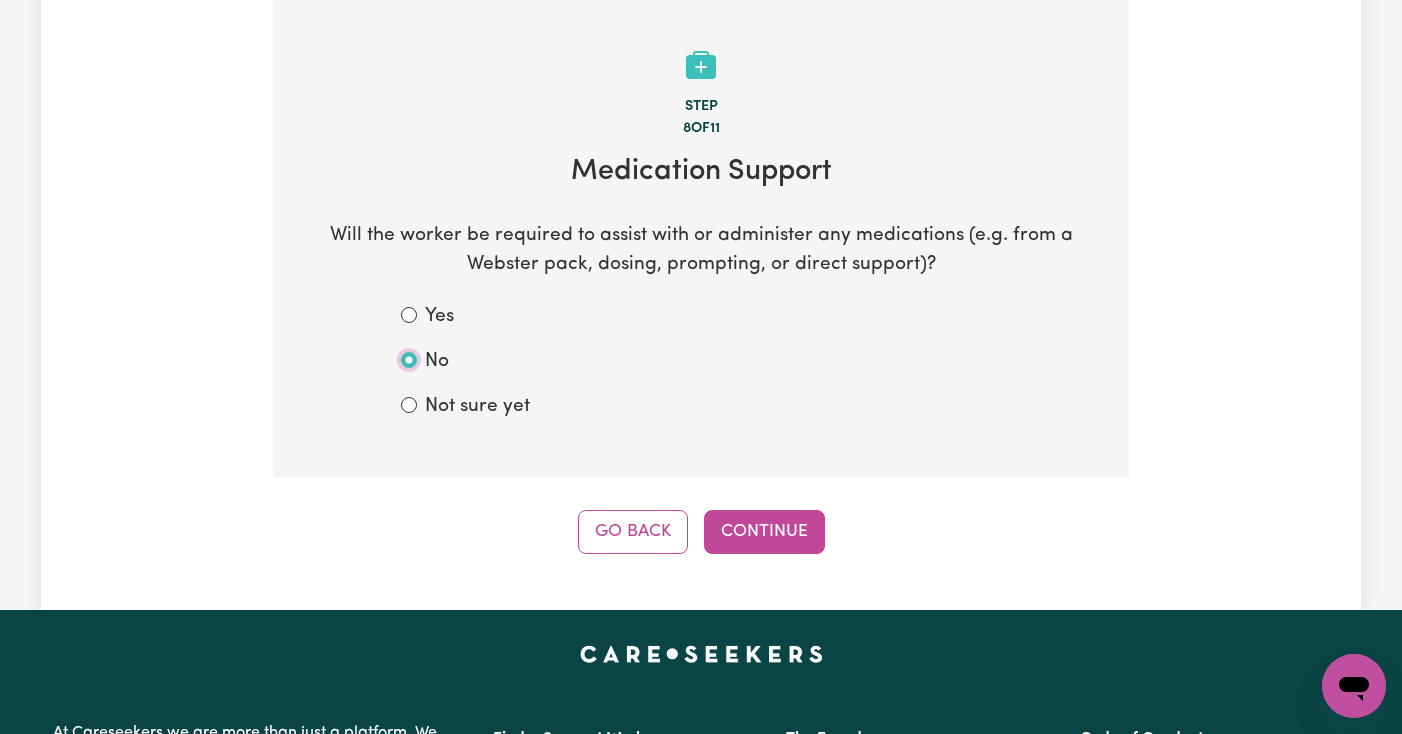 radio on "true" 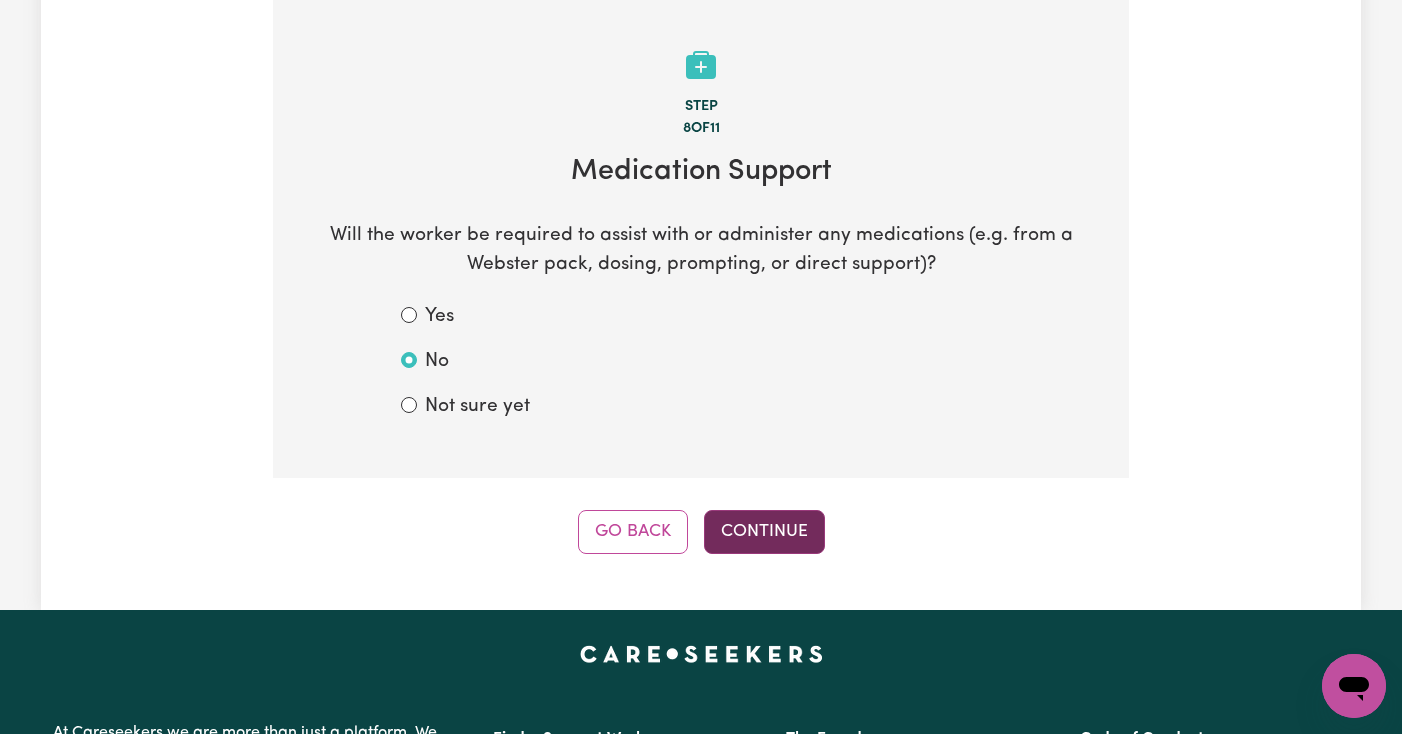 click on "Continue" at bounding box center (764, 532) 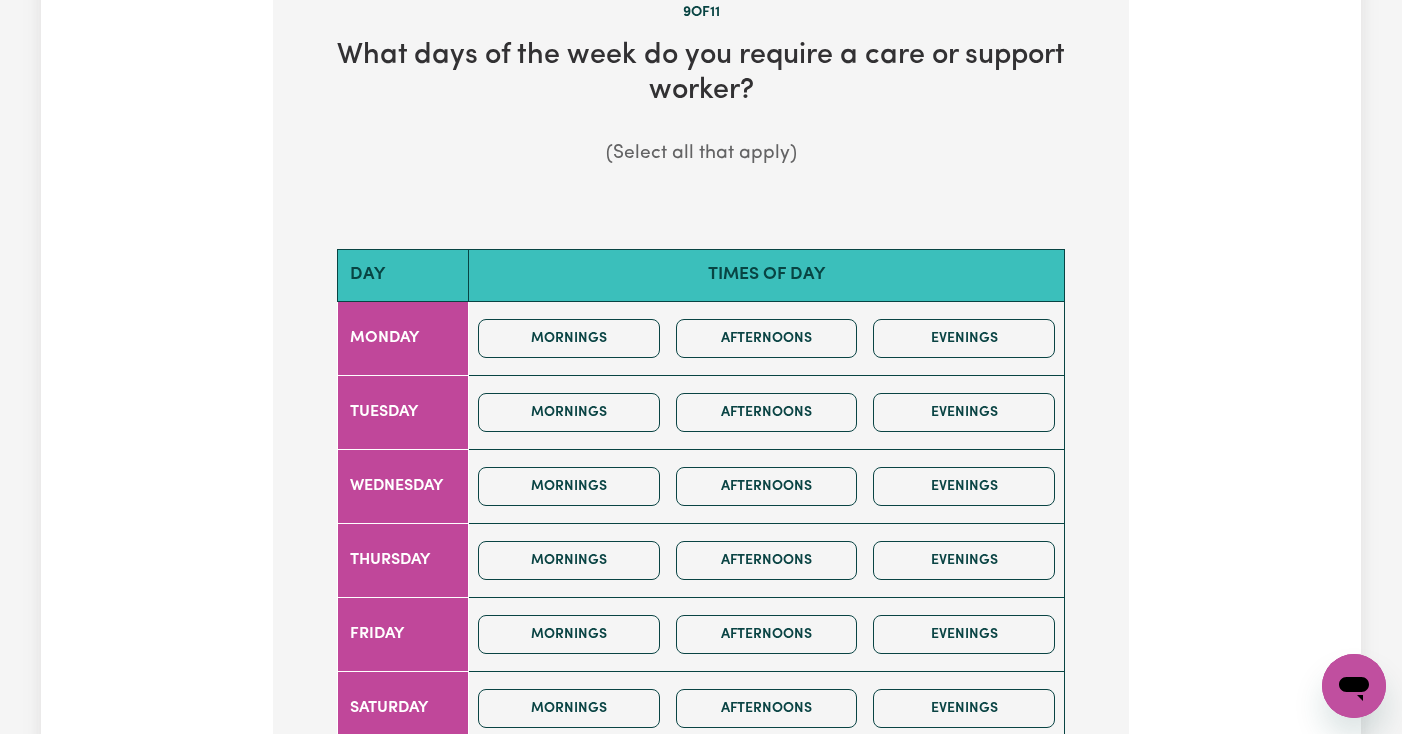 scroll, scrollTop: 551, scrollLeft: 0, axis: vertical 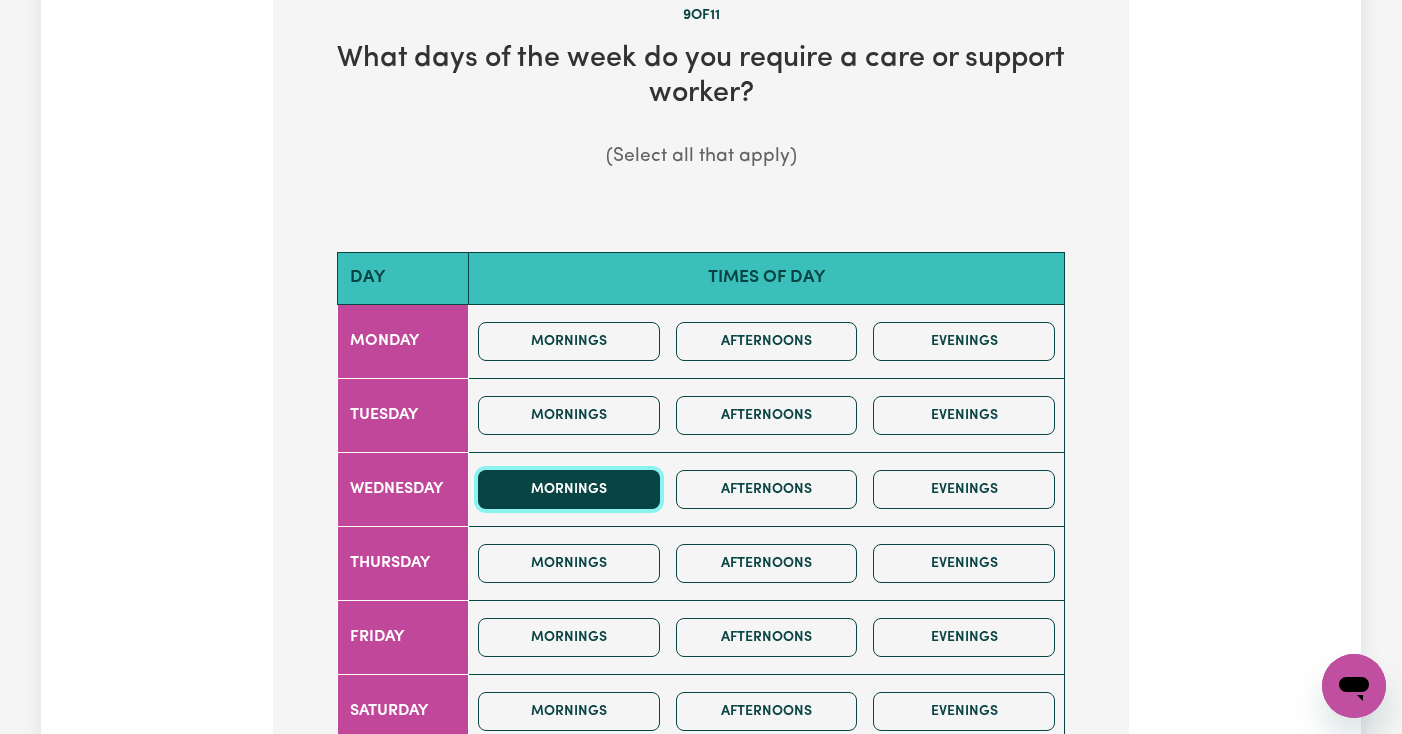 click on "Mornings" at bounding box center [569, 489] 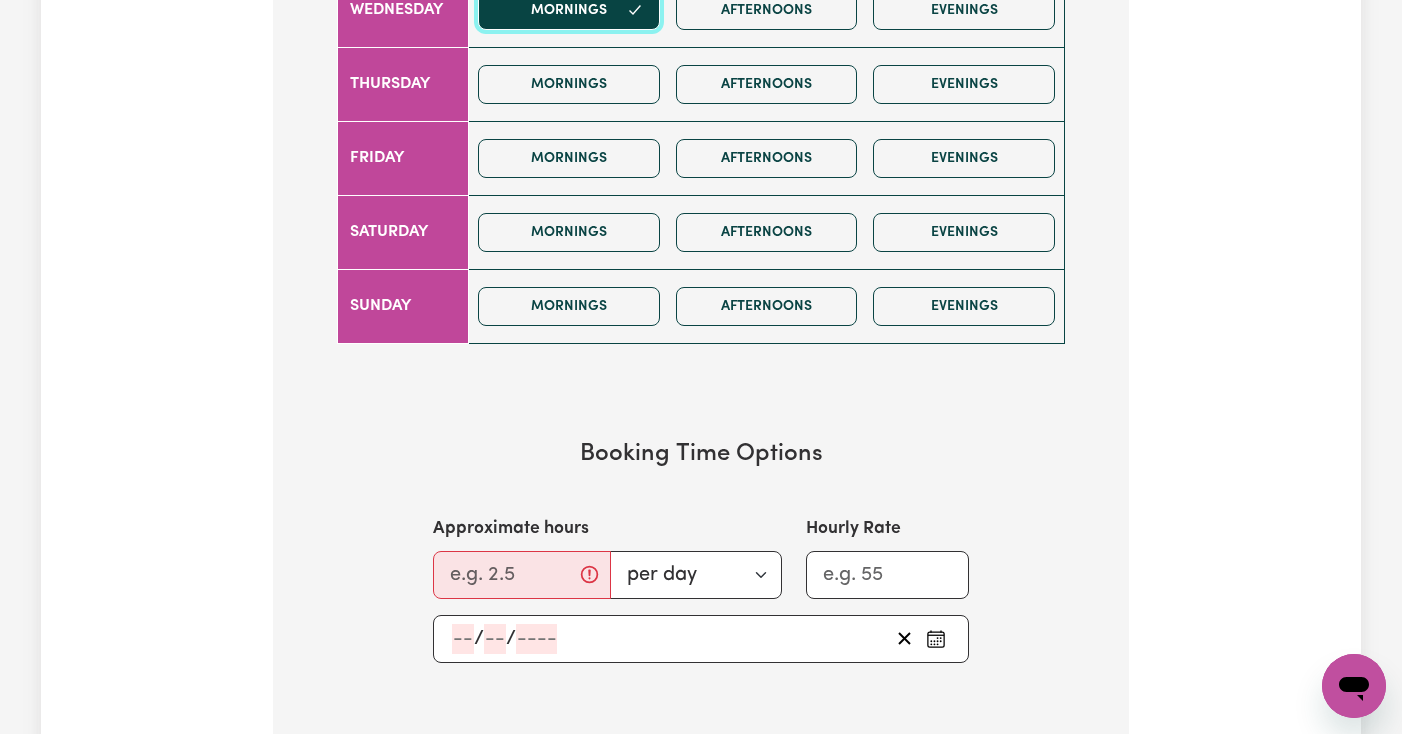 scroll, scrollTop: 1211, scrollLeft: 0, axis: vertical 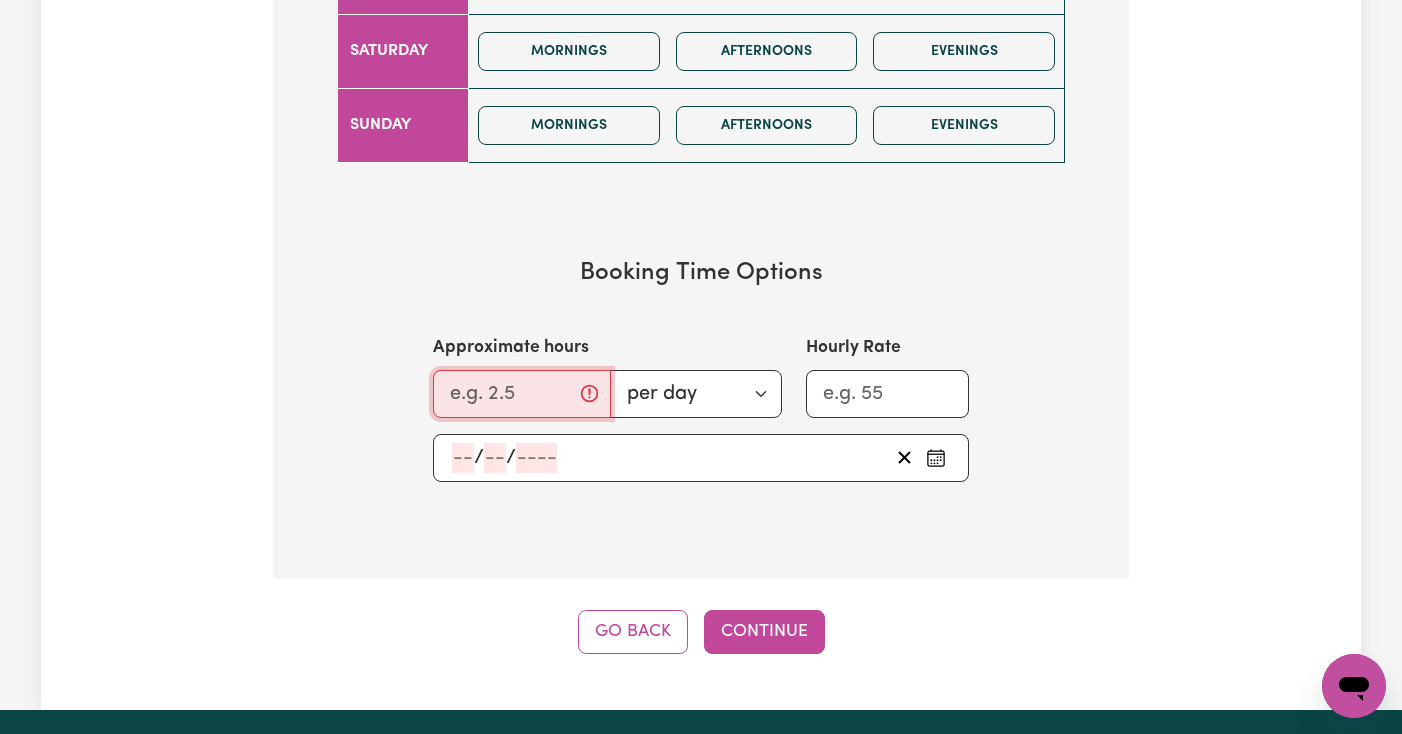 click on "Approximate hours" at bounding box center (522, 394) 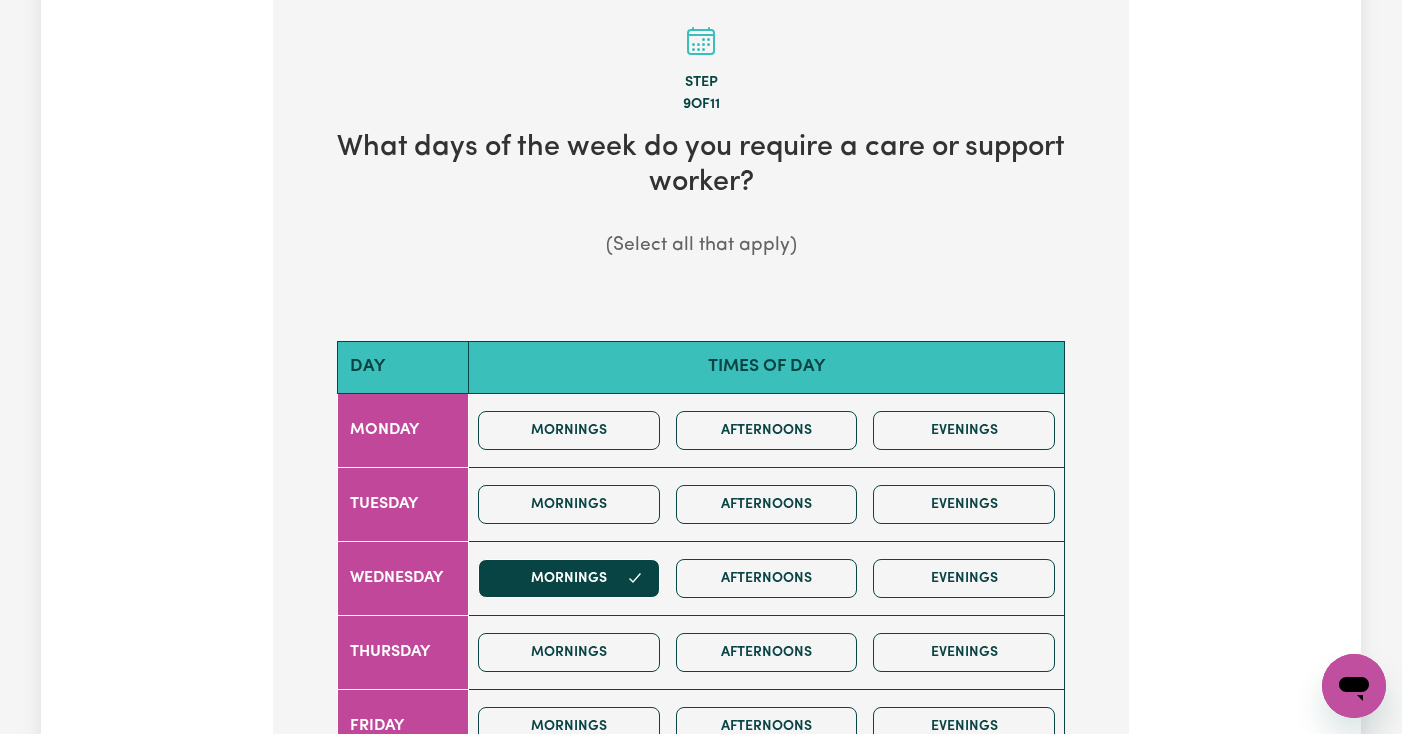scroll, scrollTop: 0, scrollLeft: 0, axis: both 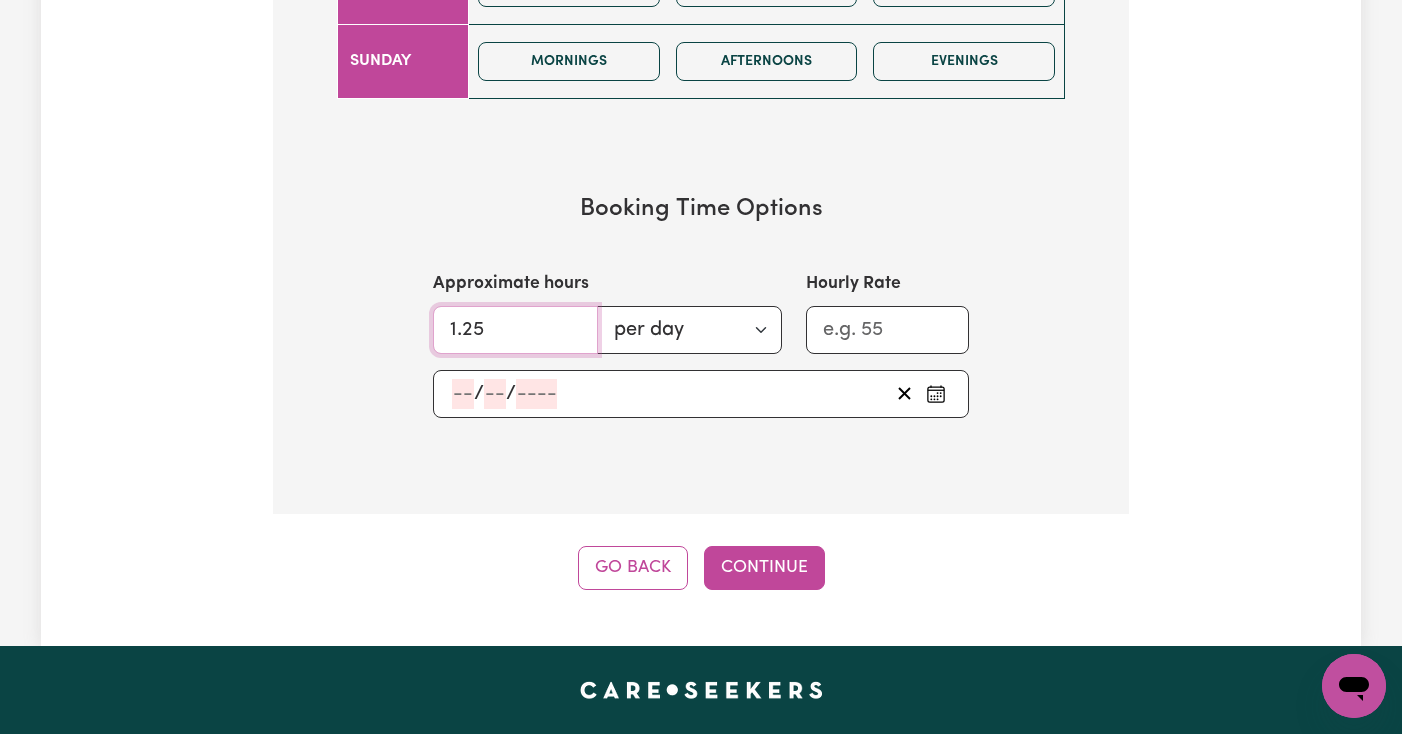 drag, startPoint x: 538, startPoint y: 330, endPoint x: 415, endPoint y: 330, distance: 123 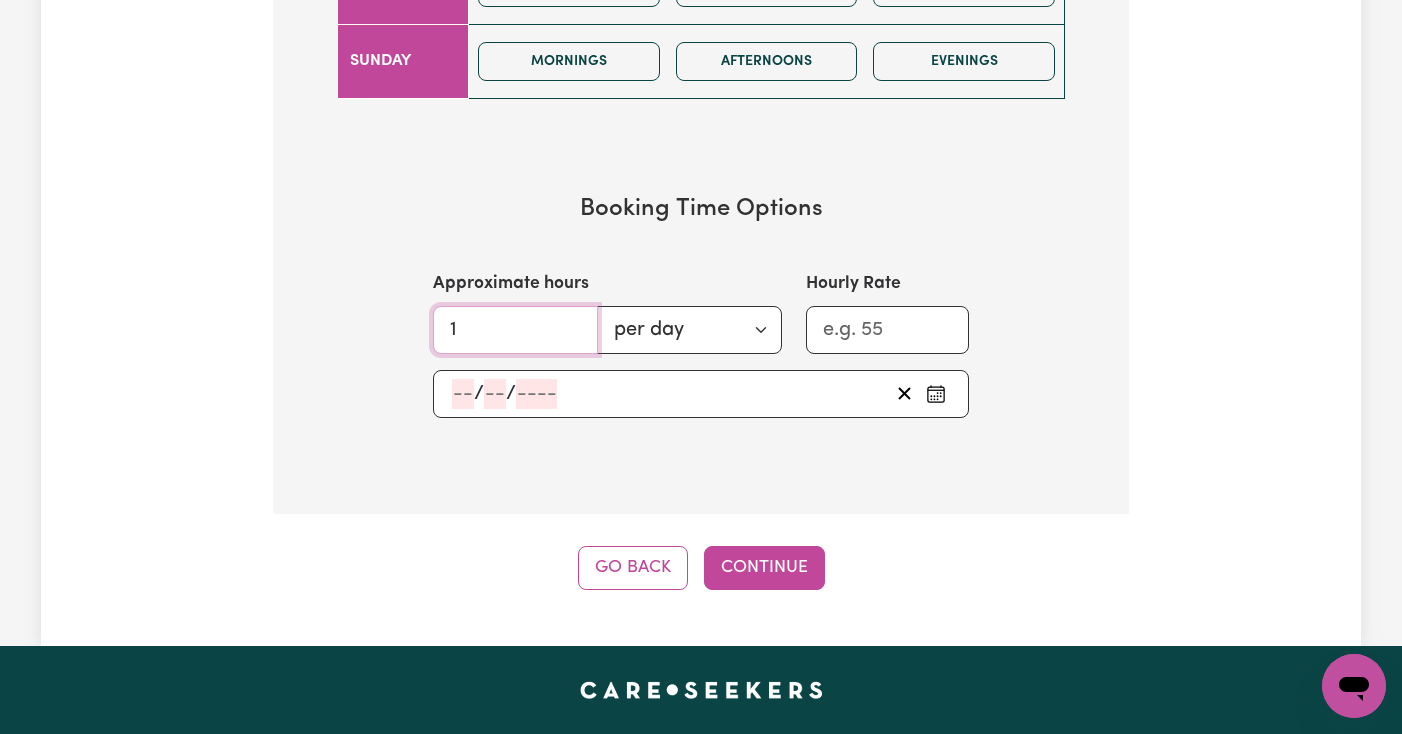 type on "1" 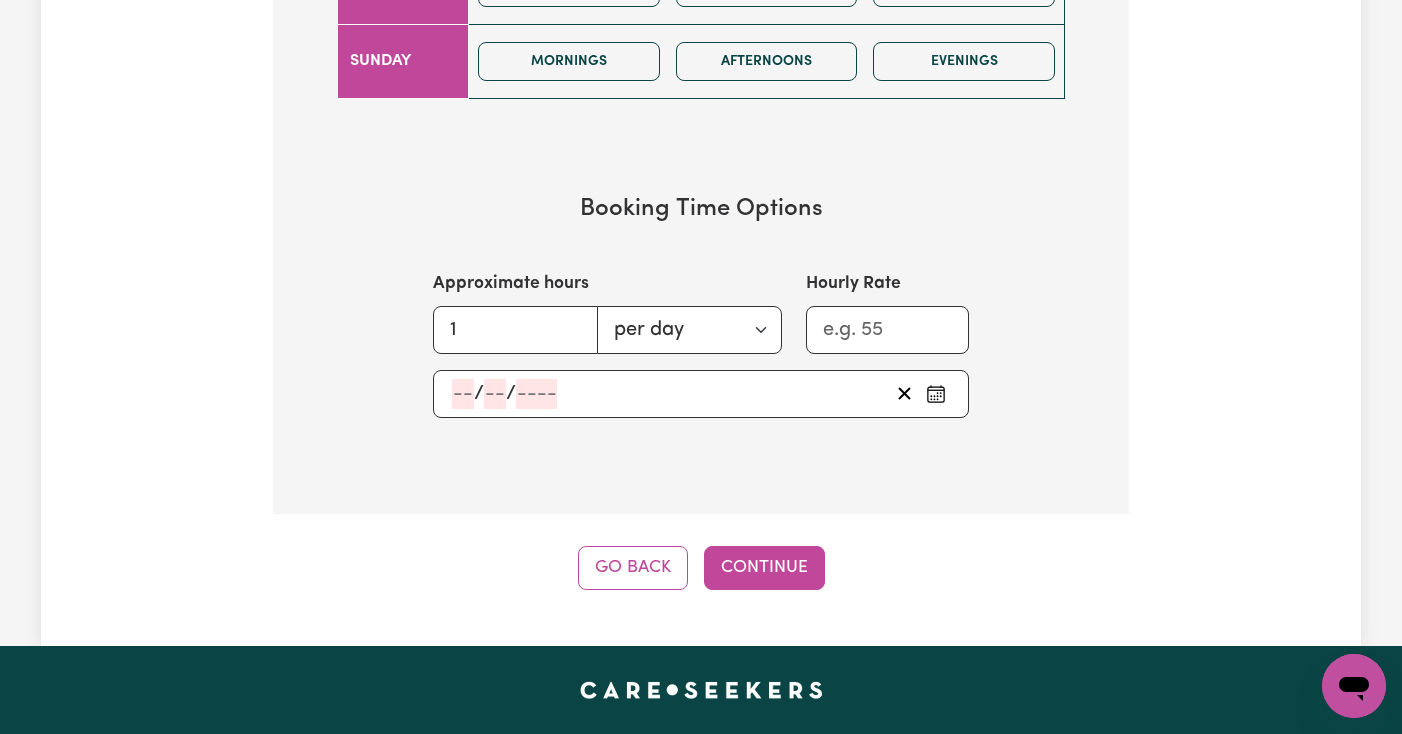 click on "Approximate hours 1 per day per week Hourly Rate" at bounding box center [701, 312] 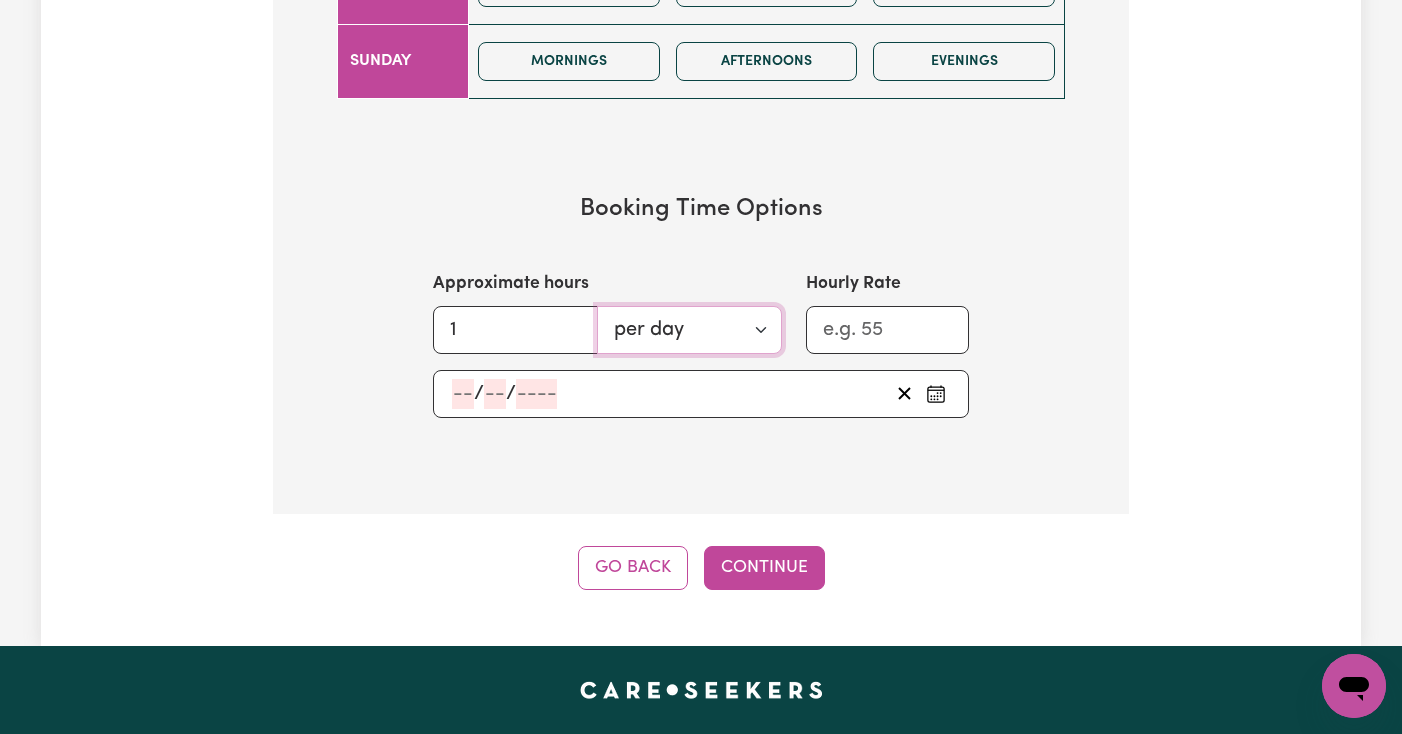 click on "per day per week" at bounding box center [689, 330] 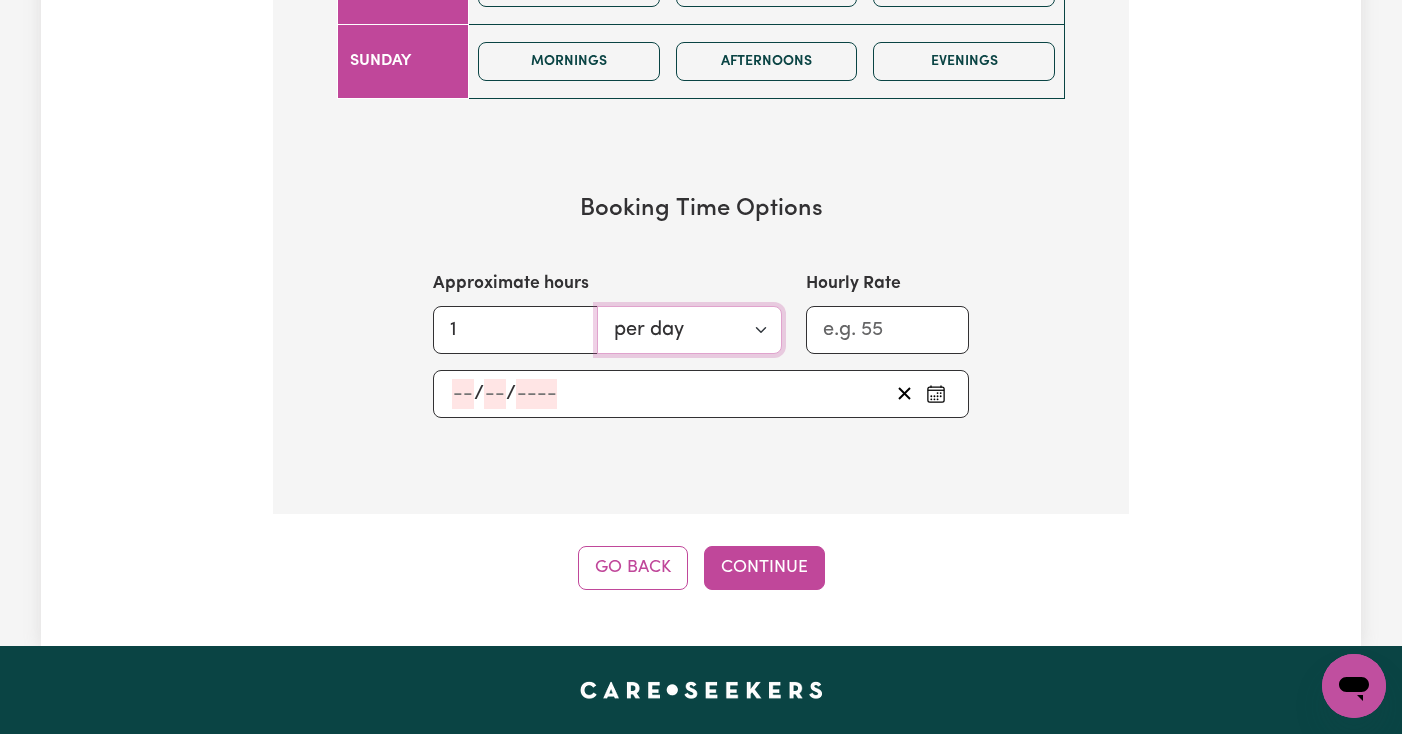 select on "per week" 